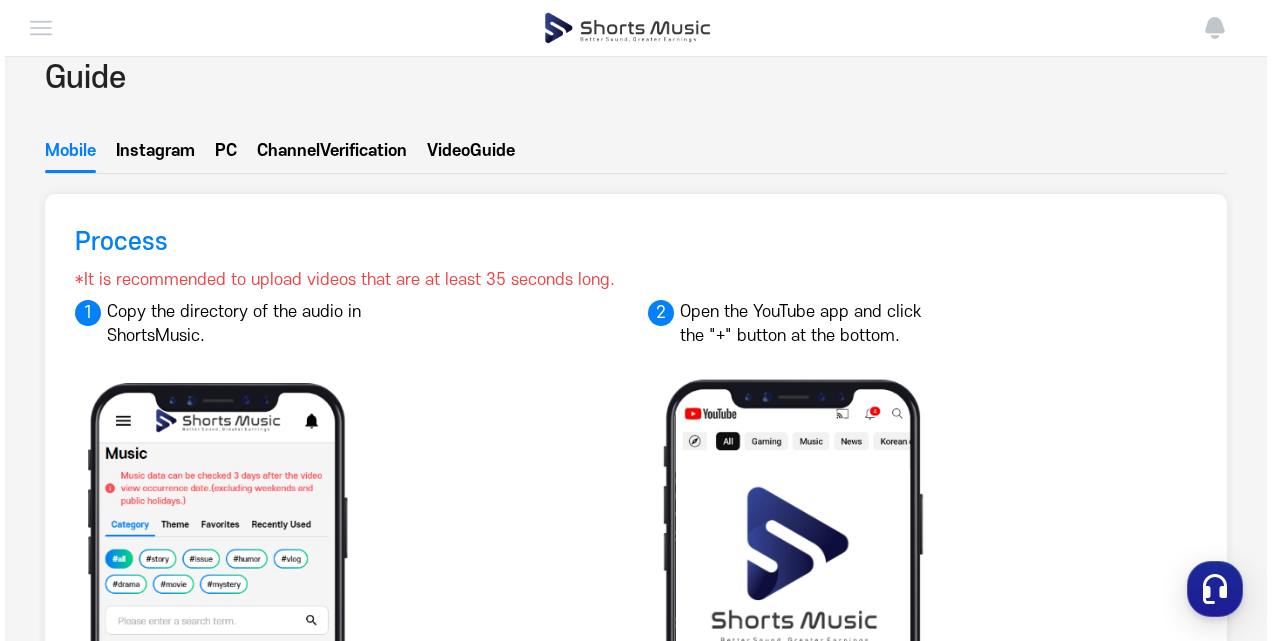scroll, scrollTop: 0, scrollLeft: 0, axis: both 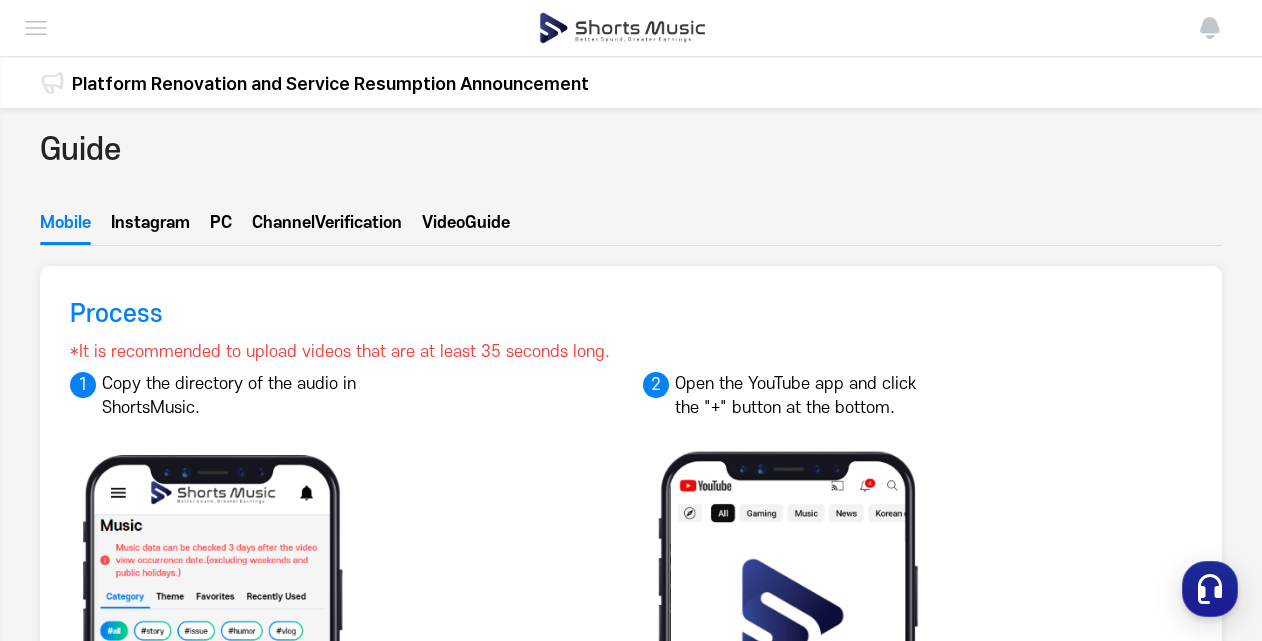 click at bounding box center (36, 28) 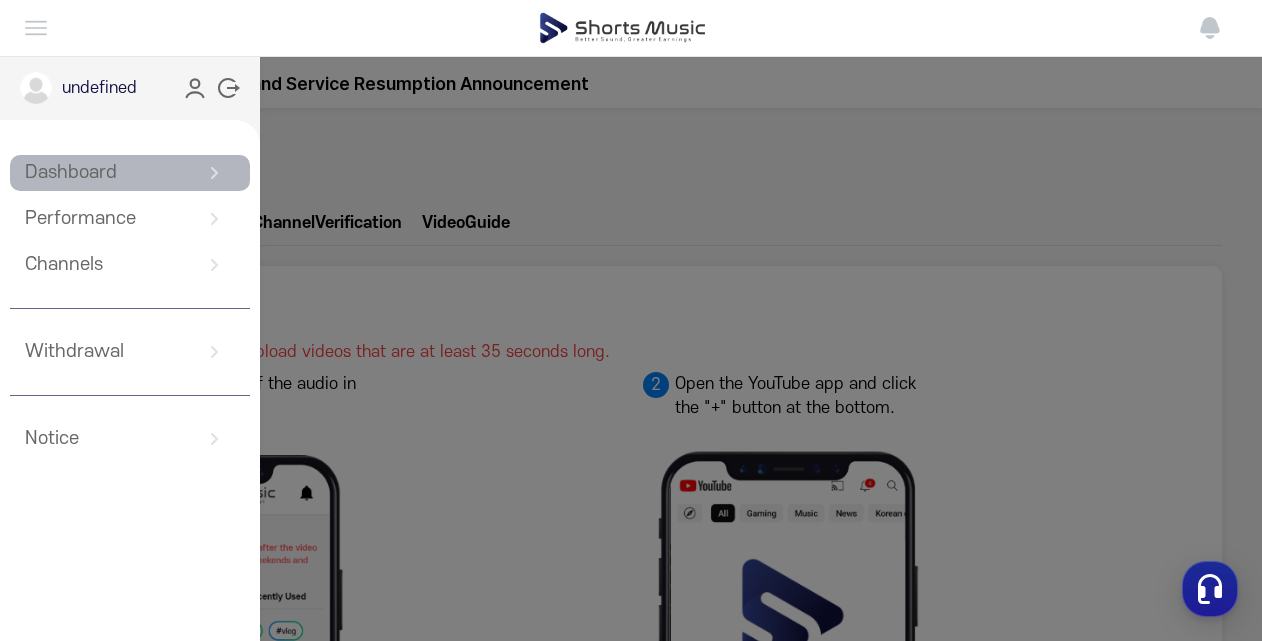 click on "Dashboard" at bounding box center (130, 173) 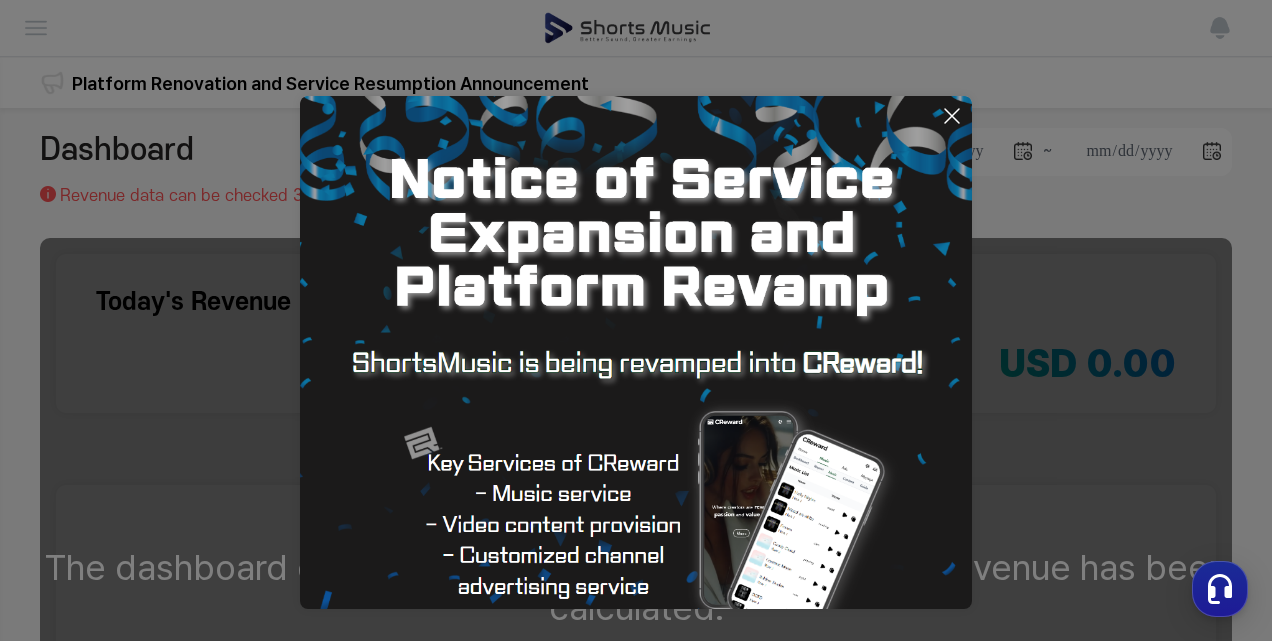 click at bounding box center [636, 320] 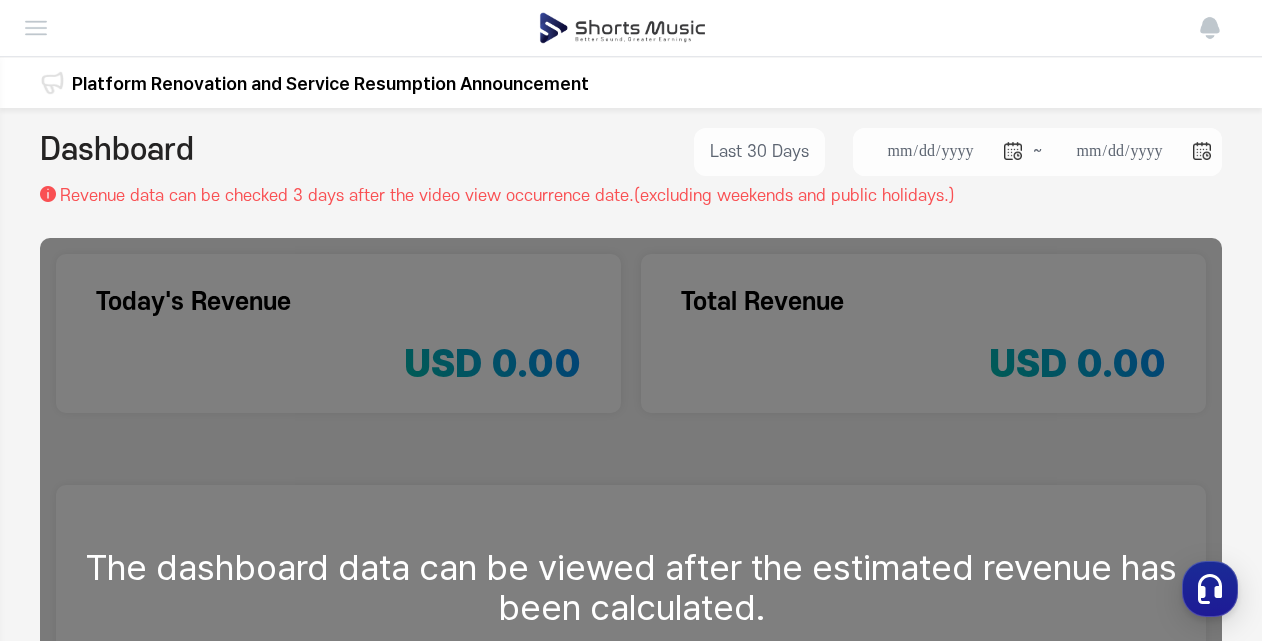 click at bounding box center [1210, 28] 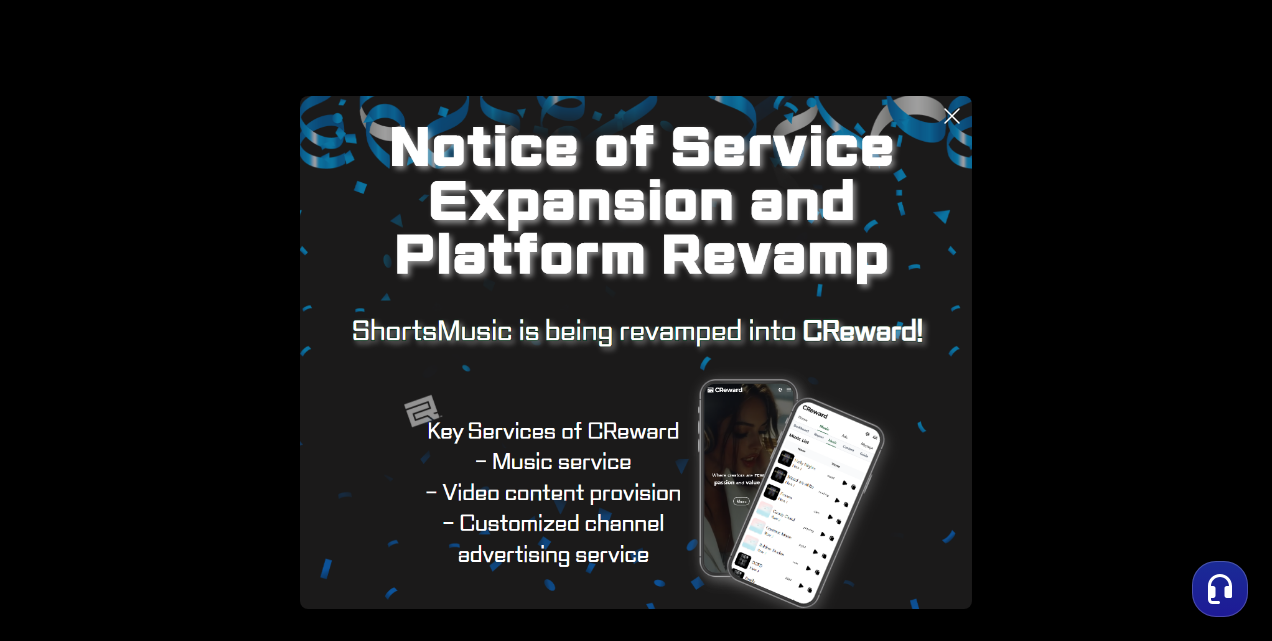 scroll, scrollTop: 158, scrollLeft: 0, axis: vertical 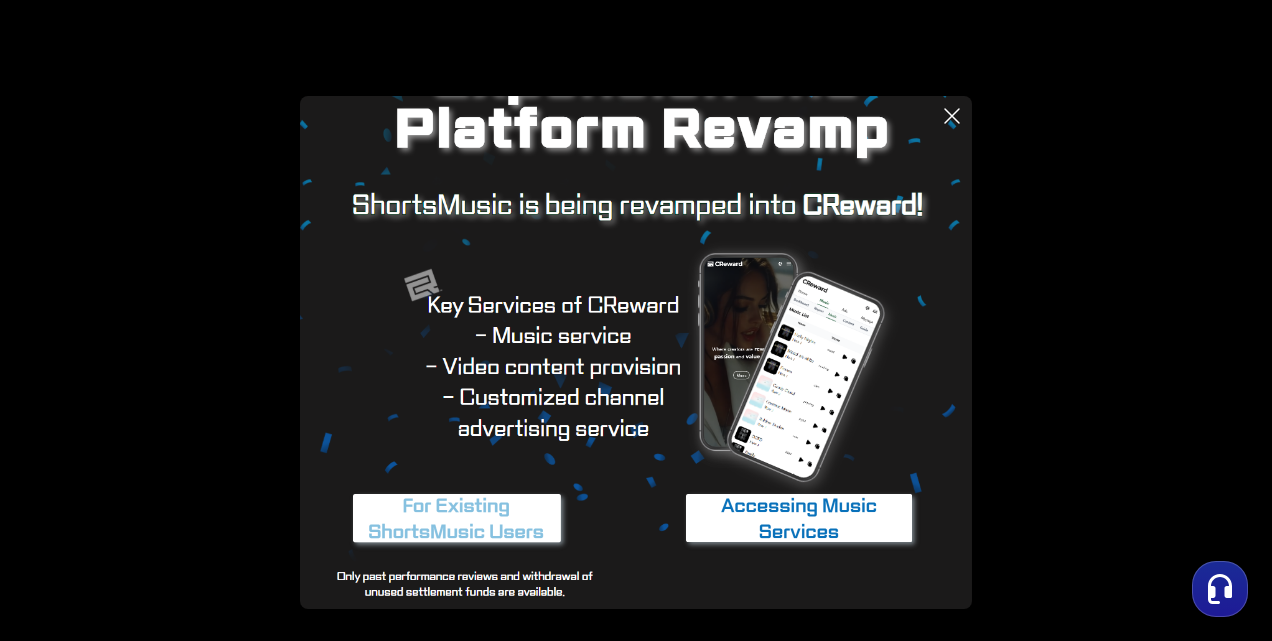 click at bounding box center (457, 519) 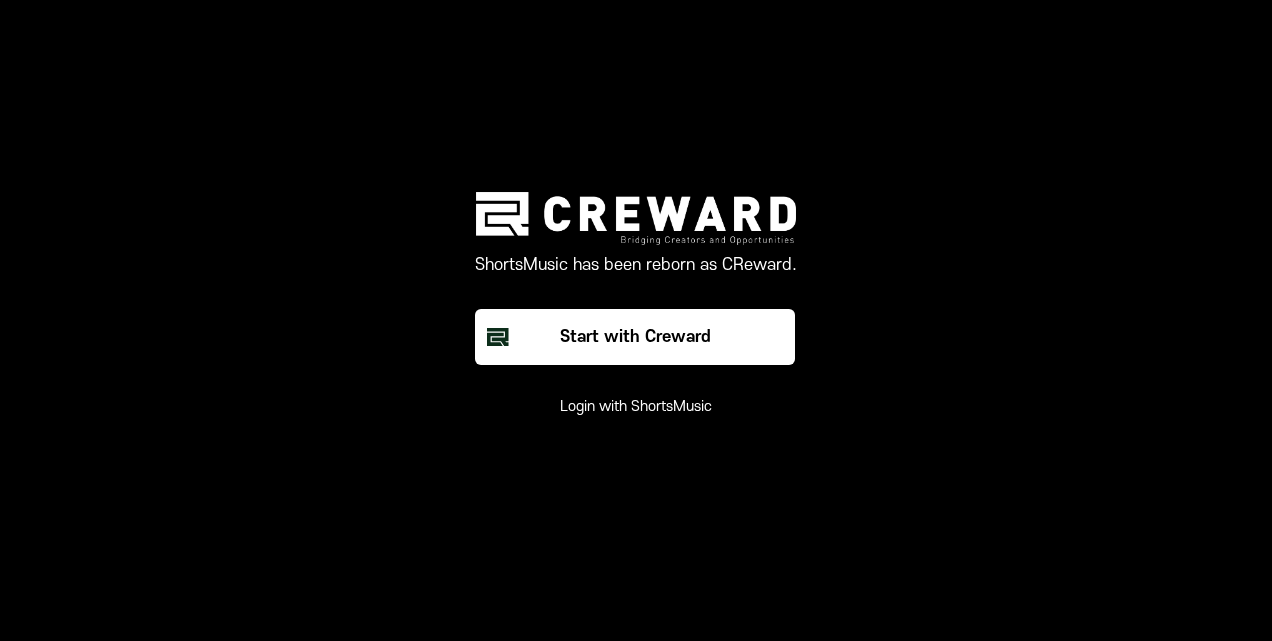 scroll, scrollTop: 0, scrollLeft: 0, axis: both 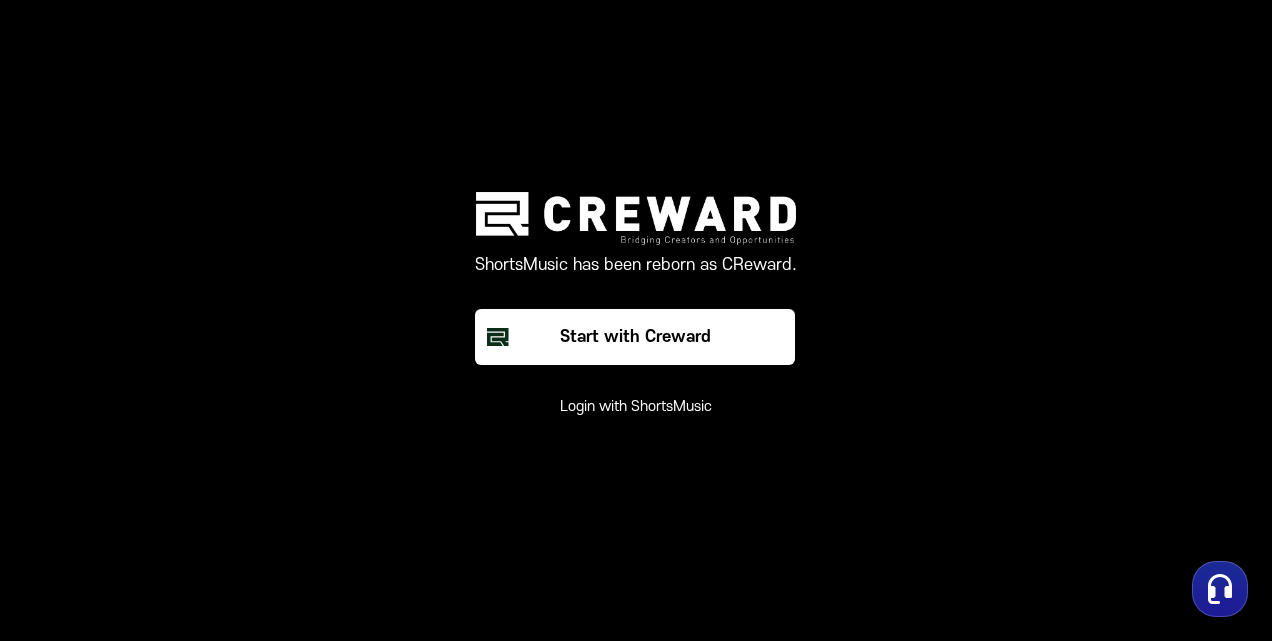 click on "Login with ShortsMusic" at bounding box center (636, 407) 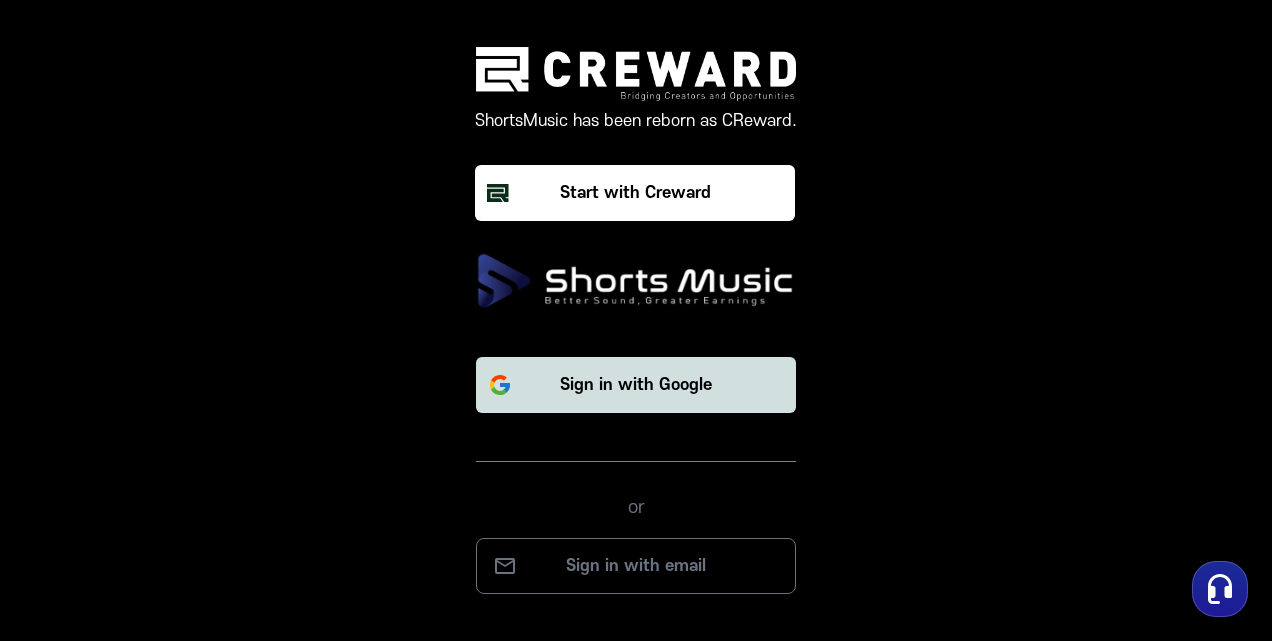 click on "Sign in with Google" at bounding box center (636, 385) 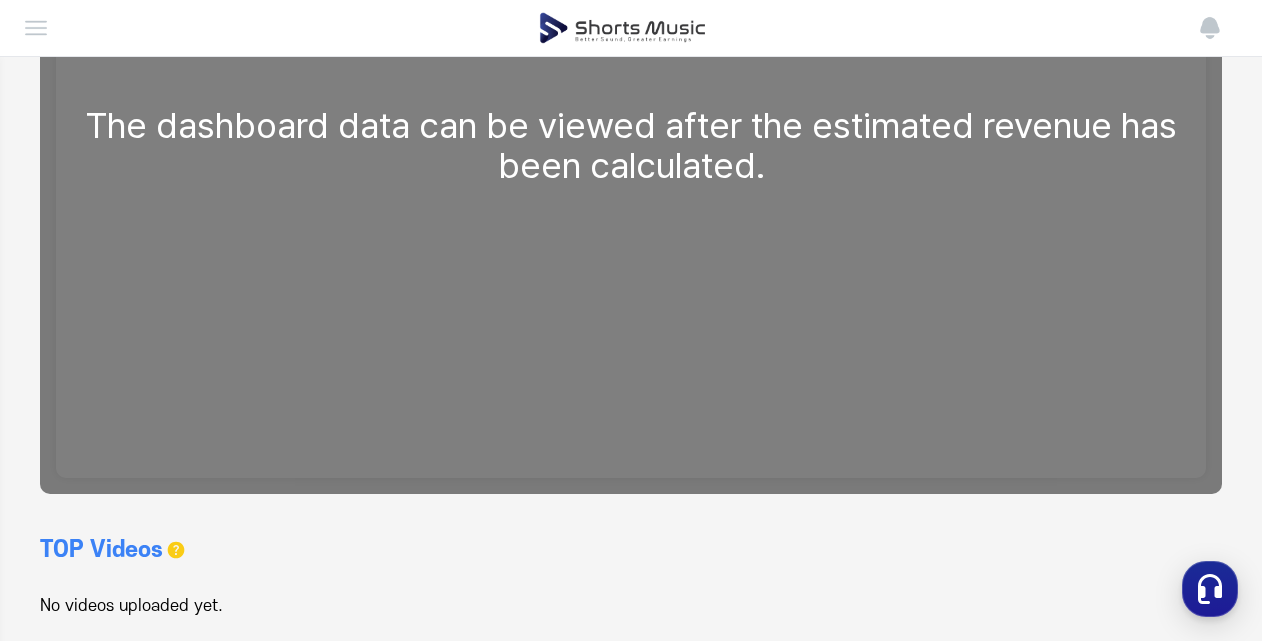 scroll, scrollTop: 614, scrollLeft: 0, axis: vertical 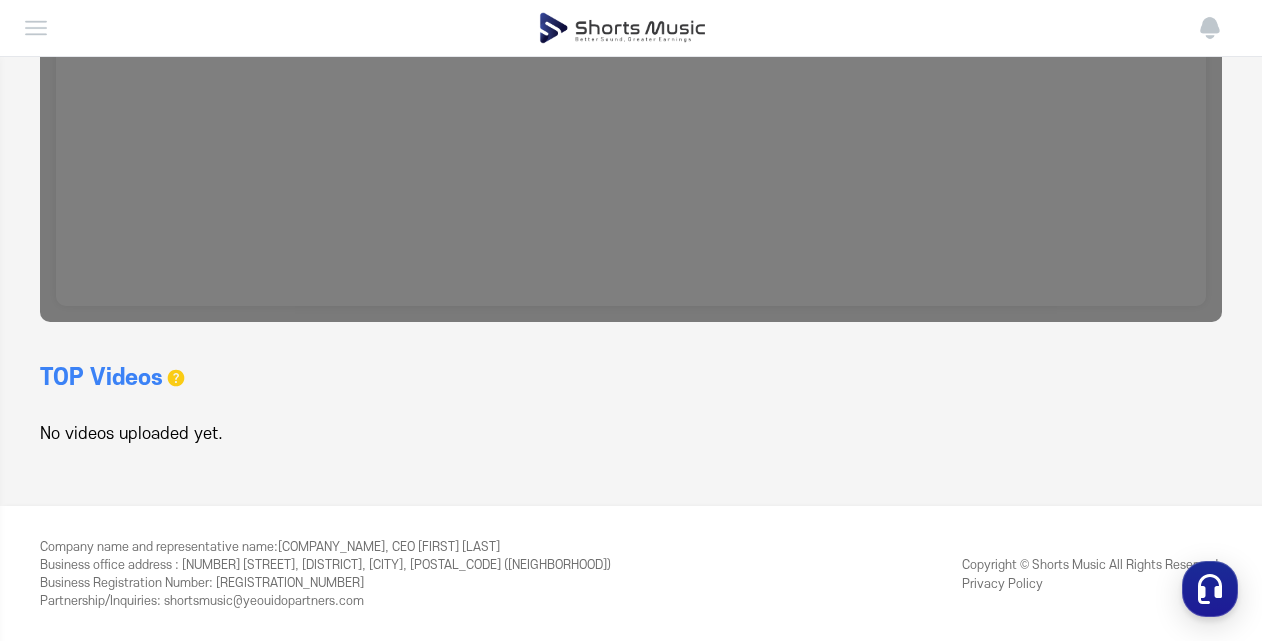 click on "No videos uploaded yet." at bounding box center (335, 434) 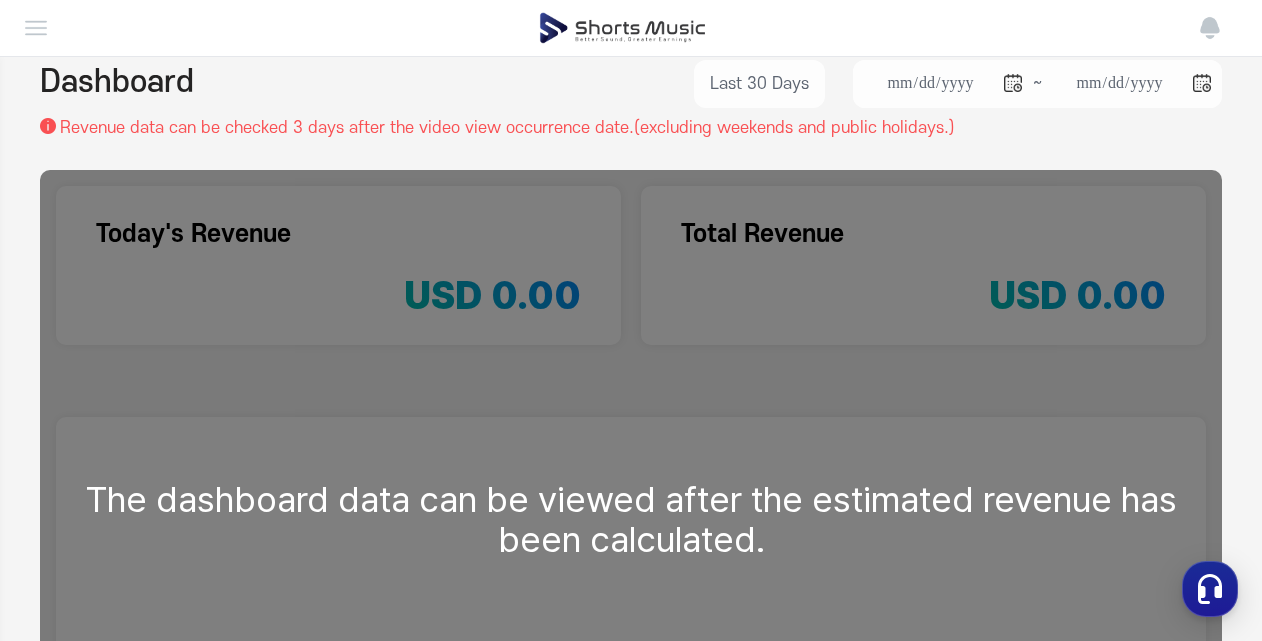 scroll, scrollTop: 0, scrollLeft: 0, axis: both 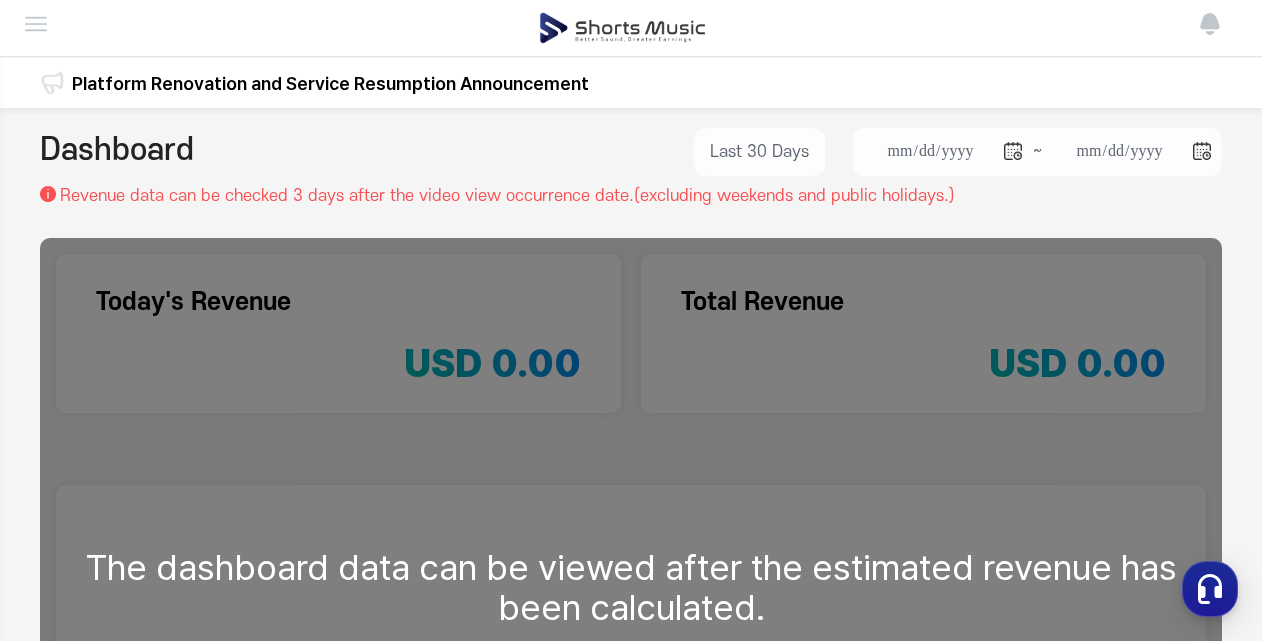 click on "Dashboard   Performance   Channels   Withdrawal   Notice" at bounding box center (631, 28) 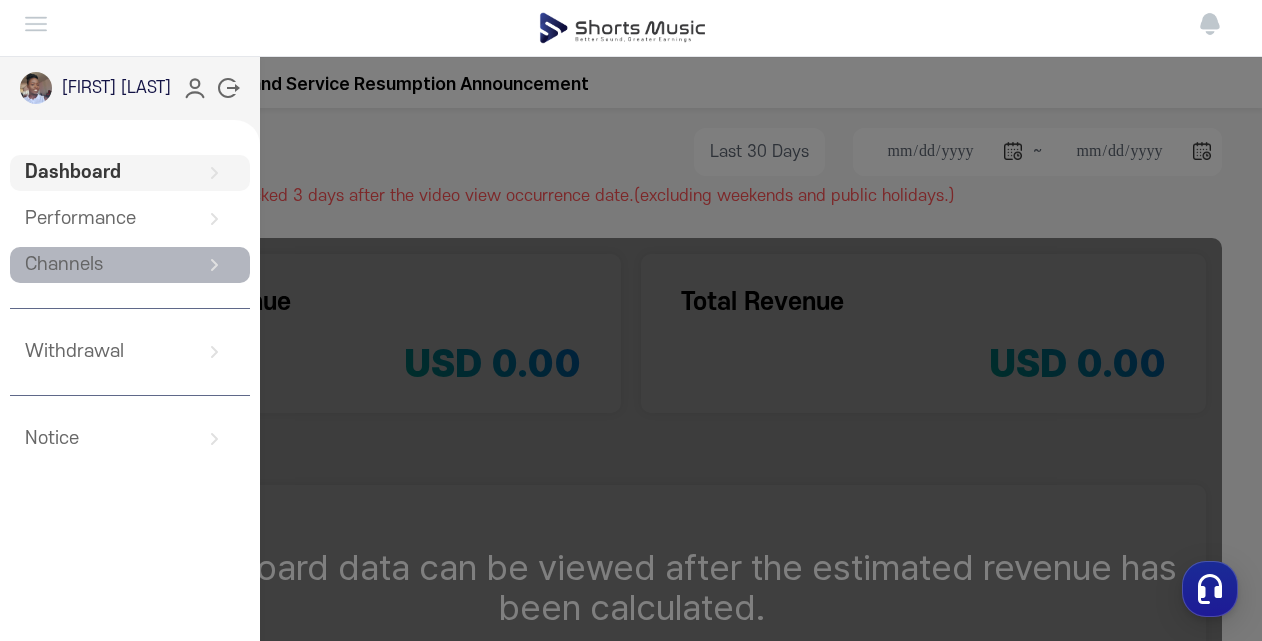 click on "Channels" at bounding box center (130, 265) 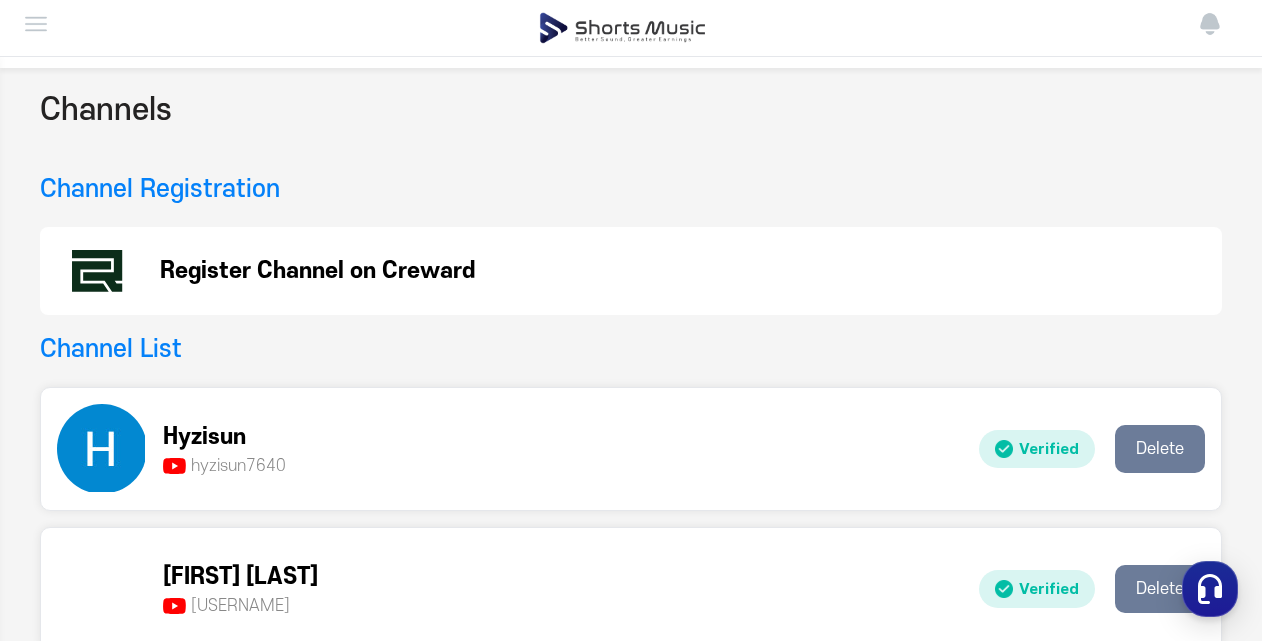 scroll, scrollTop: 0, scrollLeft: 0, axis: both 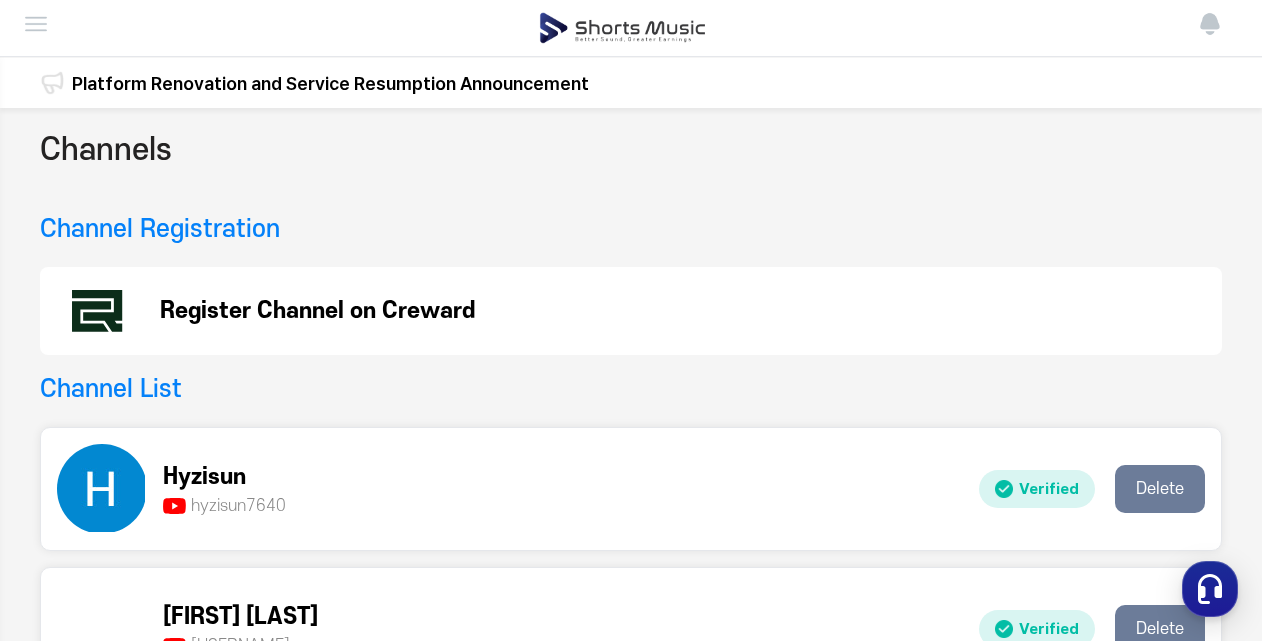 click on "Hyzisun     hyzisun7640     hyzis ..." at bounding box center (510, 489) 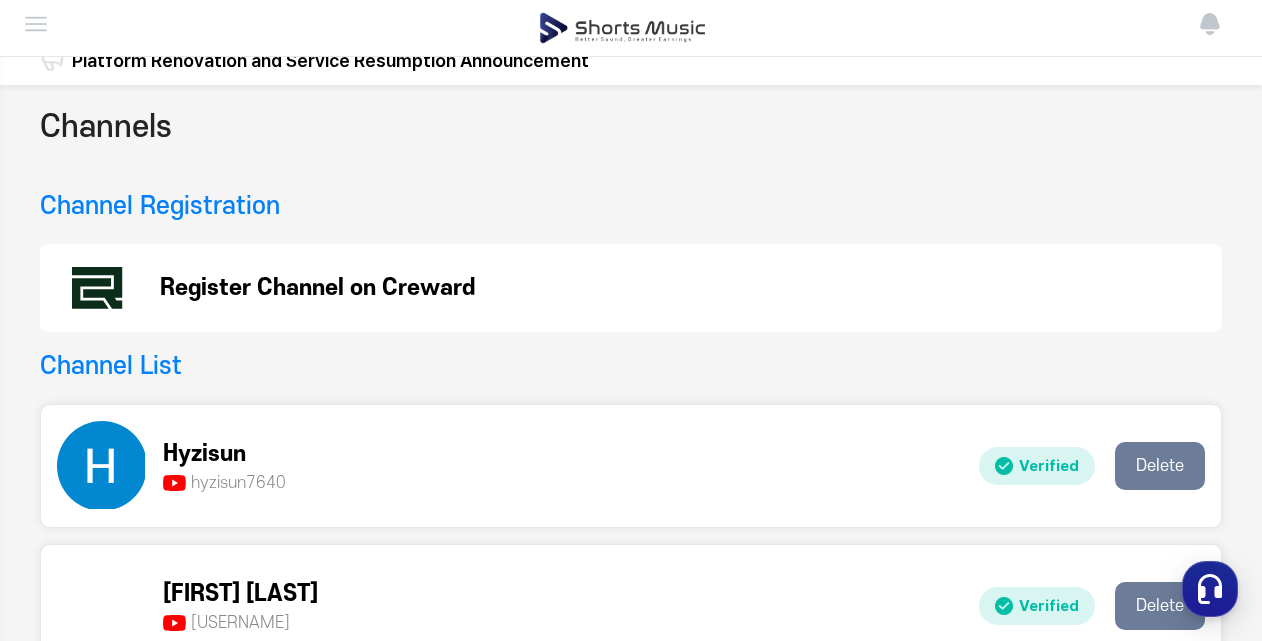 scroll, scrollTop: 0, scrollLeft: 0, axis: both 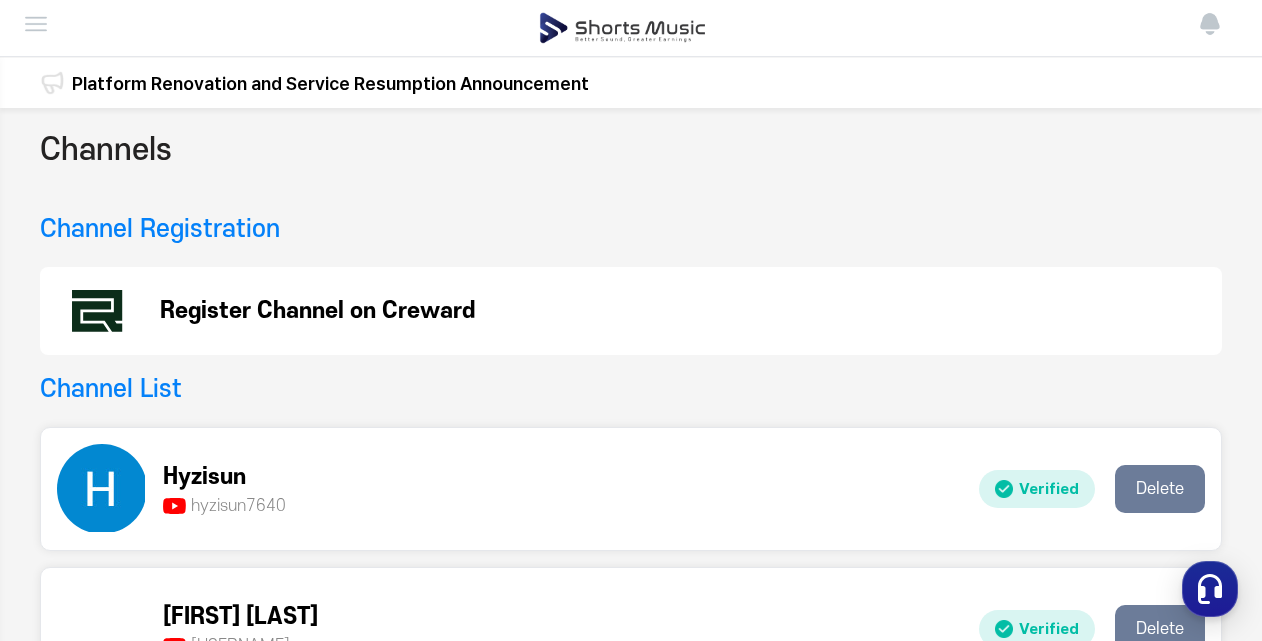 click on "Register Channel on Creward" at bounding box center (317, 311) 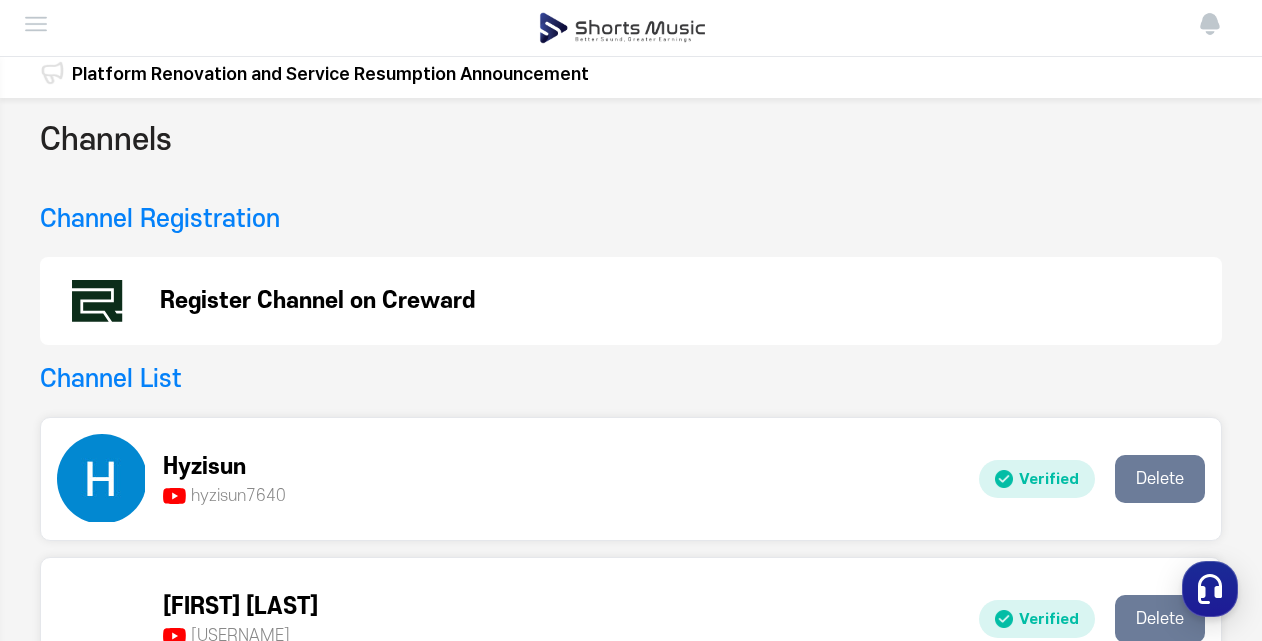 scroll, scrollTop: 0, scrollLeft: 0, axis: both 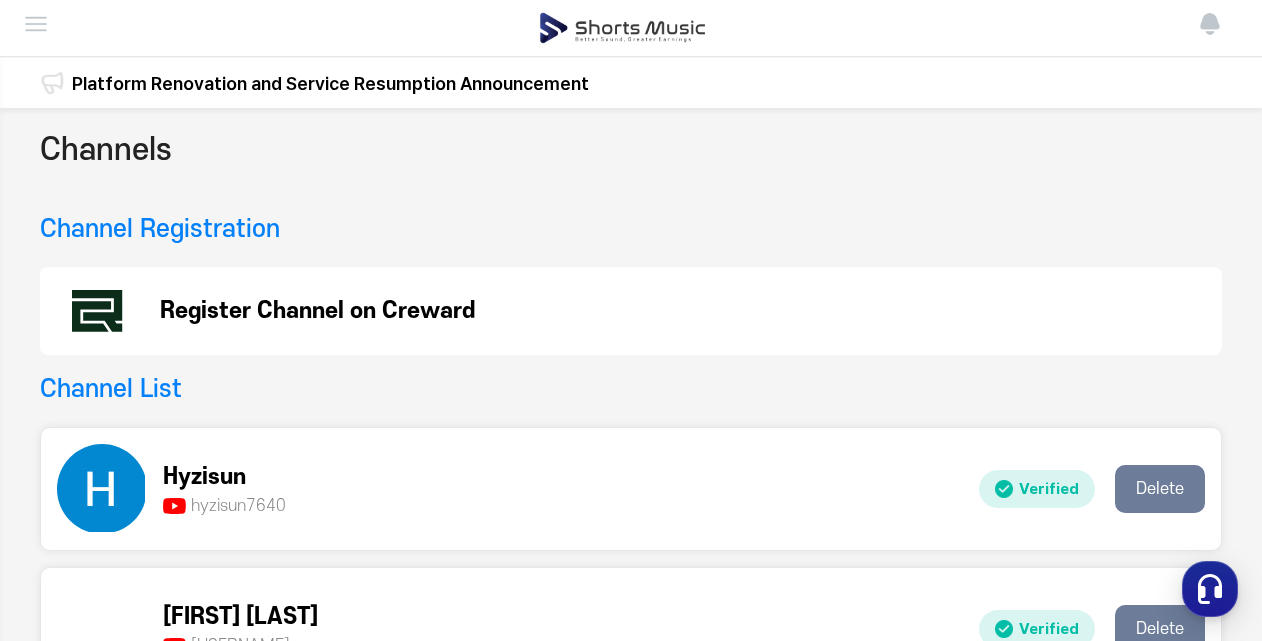 click at bounding box center (36, 24) 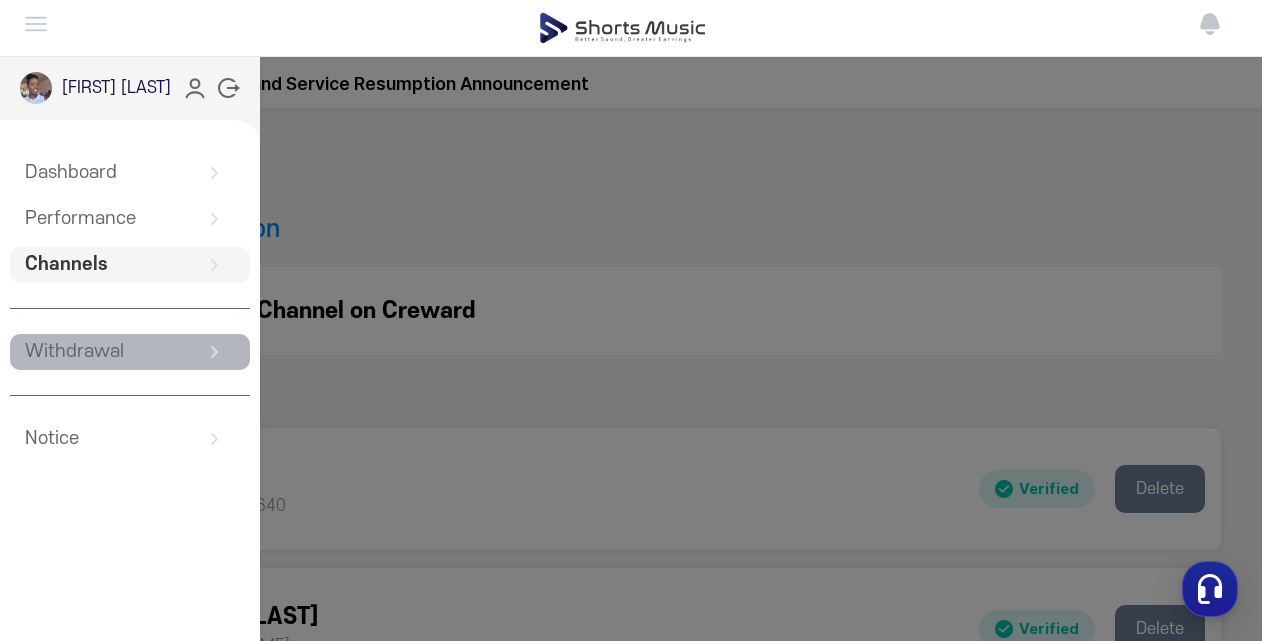 click on "Withdrawal" at bounding box center (130, 352) 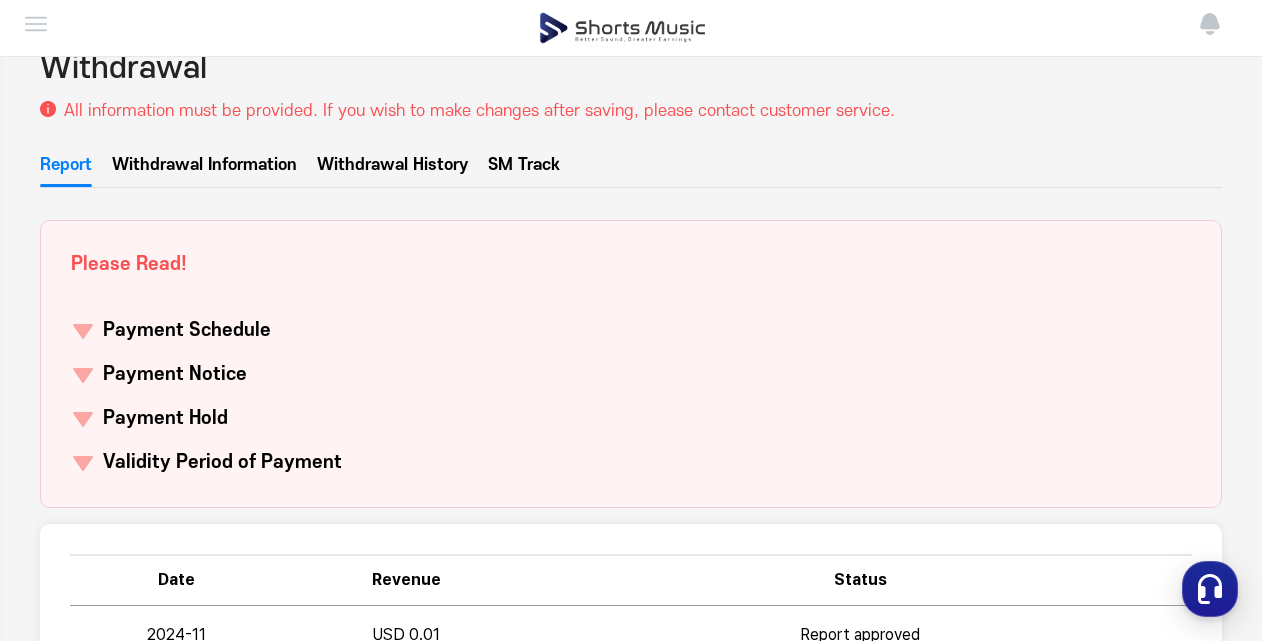 scroll, scrollTop: 0, scrollLeft: 0, axis: both 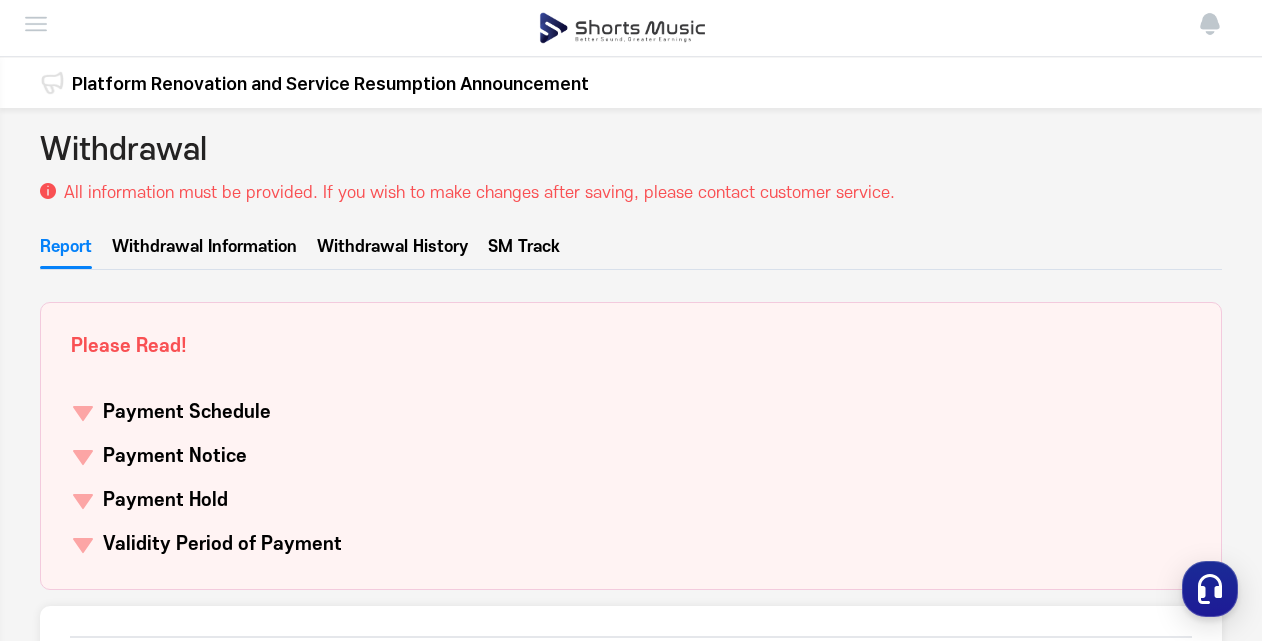 click on "Withdrawal Information" at bounding box center [204, 252] 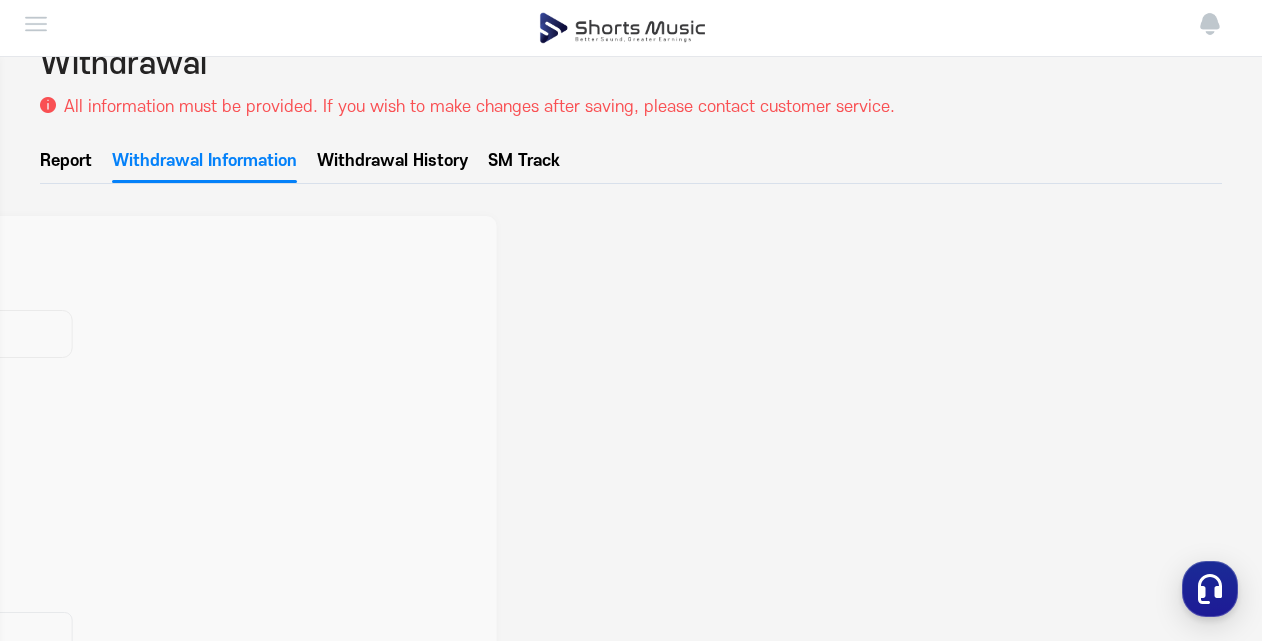 scroll, scrollTop: 0, scrollLeft: 0, axis: both 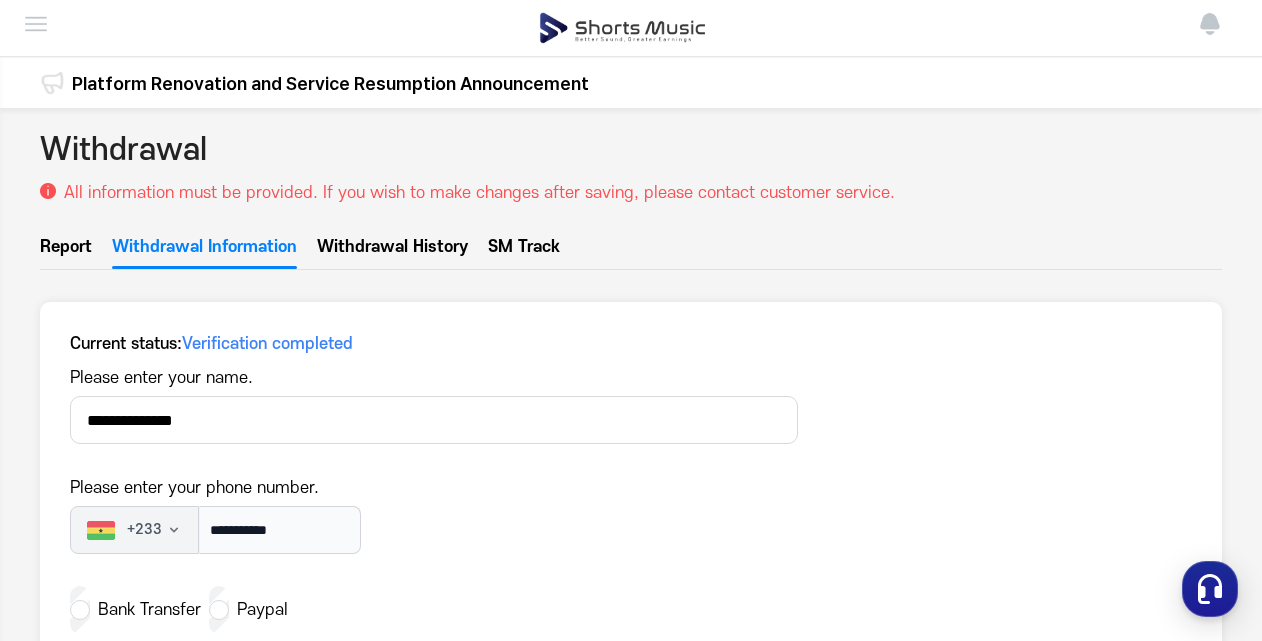 click on "Withdrawal History" at bounding box center [392, 252] 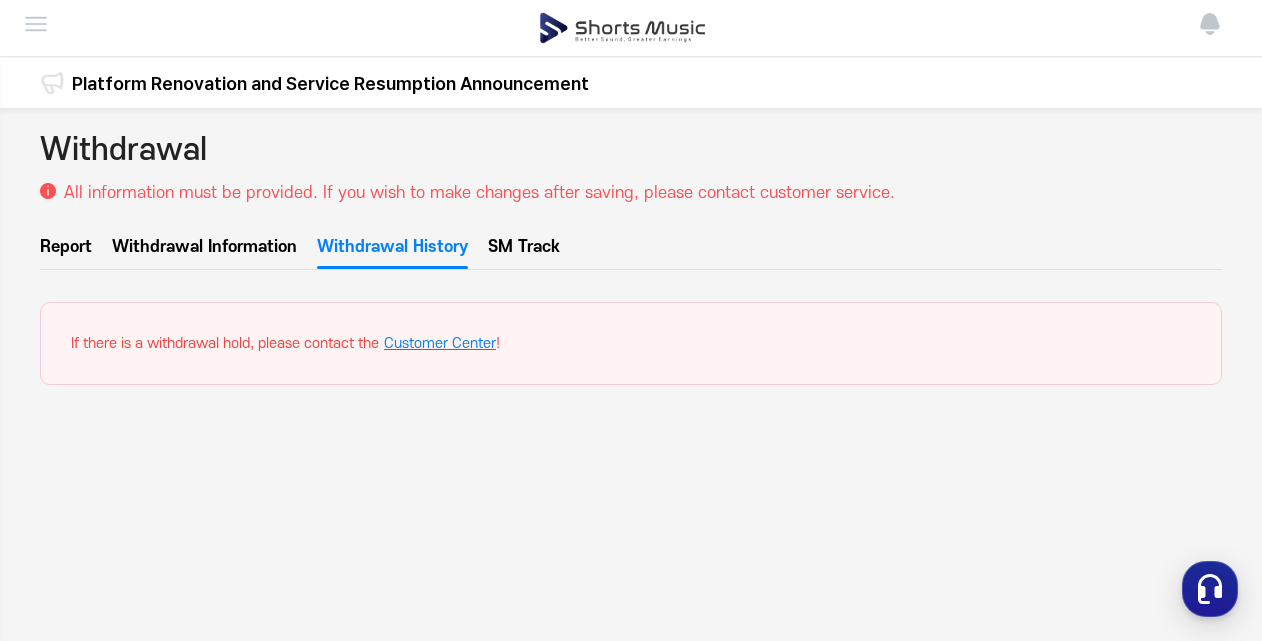 click on "SM Track" at bounding box center [524, 252] 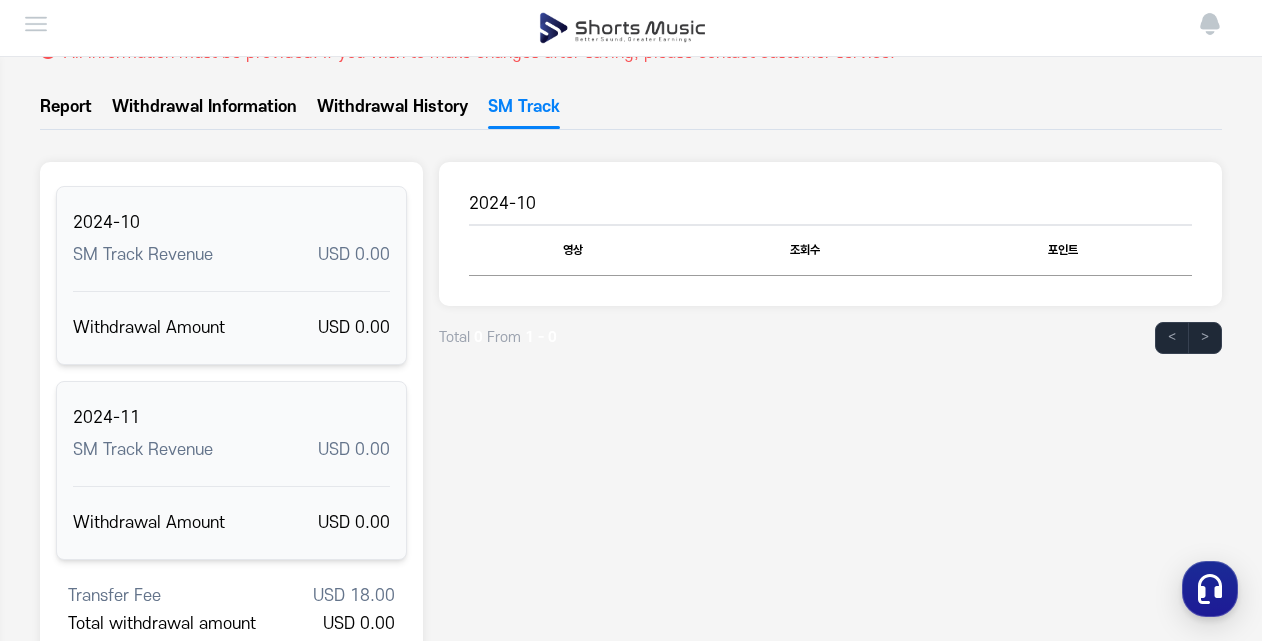 scroll, scrollTop: 0, scrollLeft: 0, axis: both 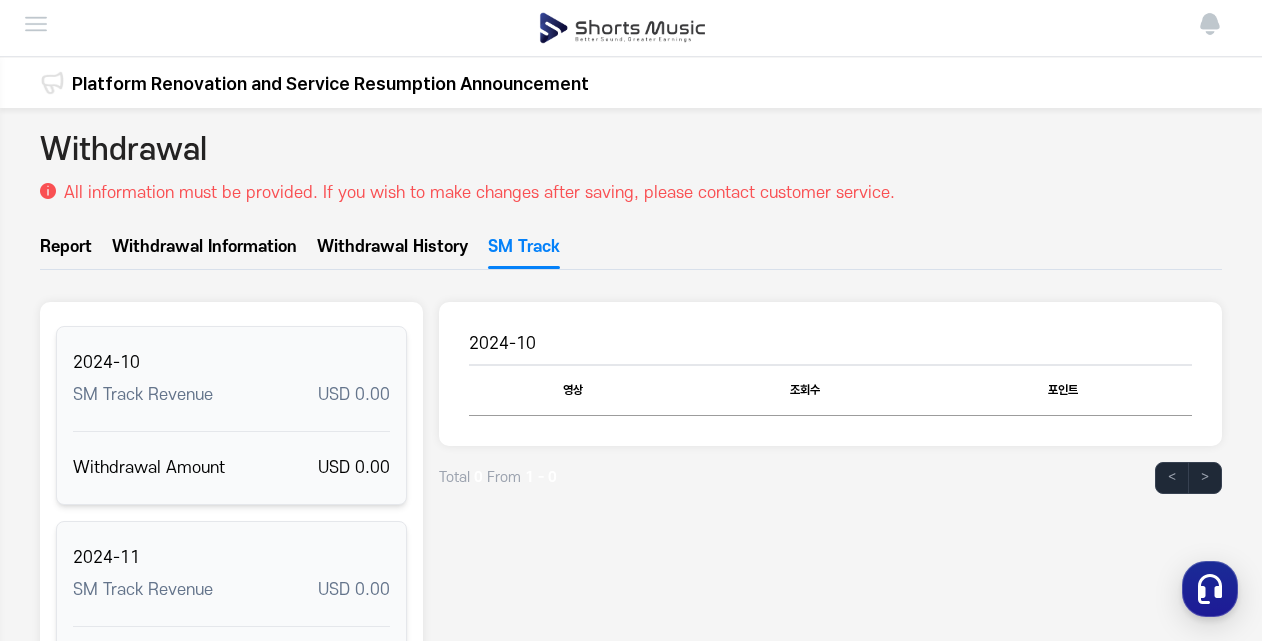 click at bounding box center [36, 24] 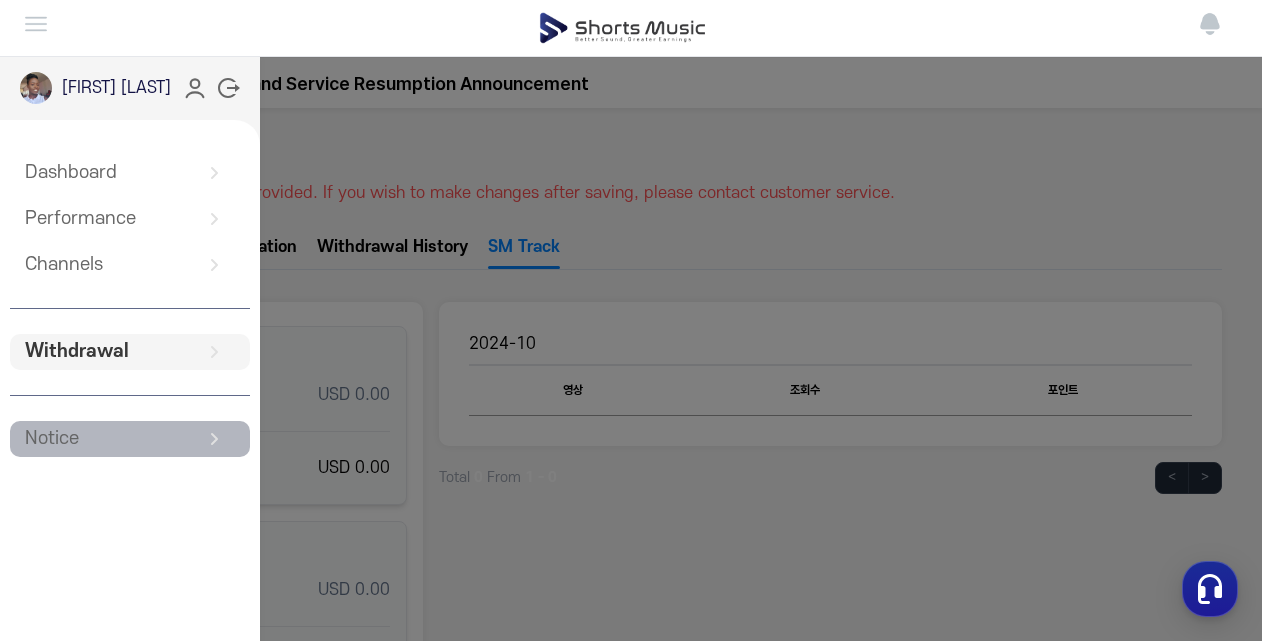 click on "Notice" at bounding box center [130, 439] 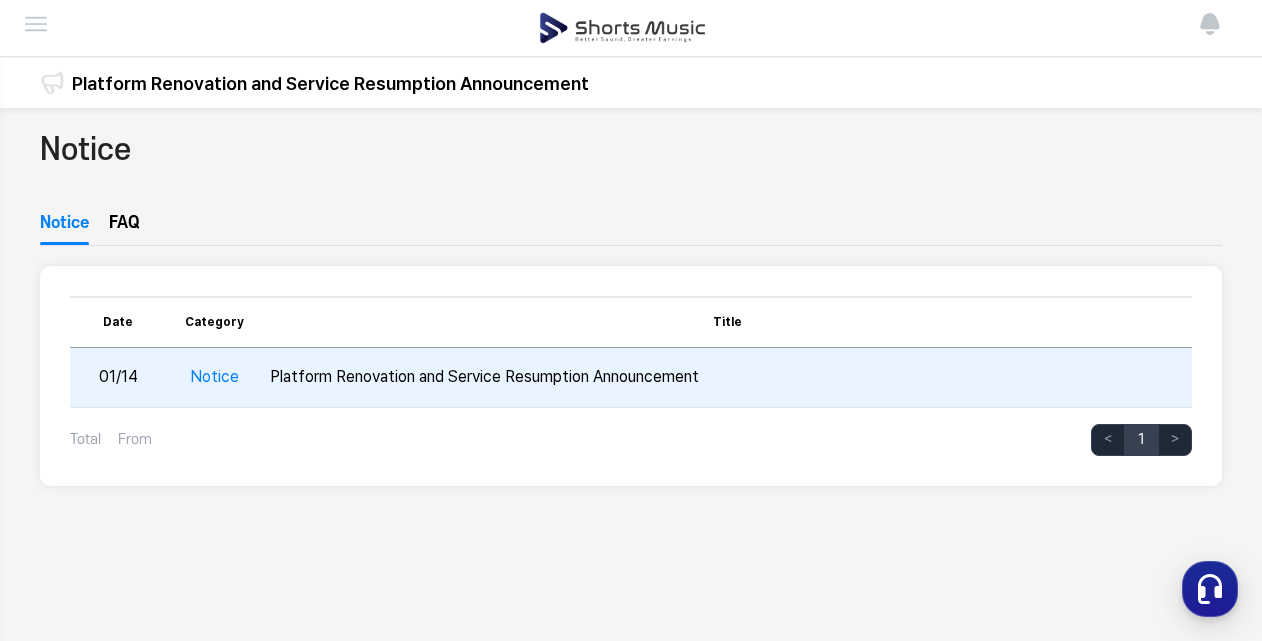 click on "Platform Renovation and Service Resumption Announcement" at bounding box center [727, 378] 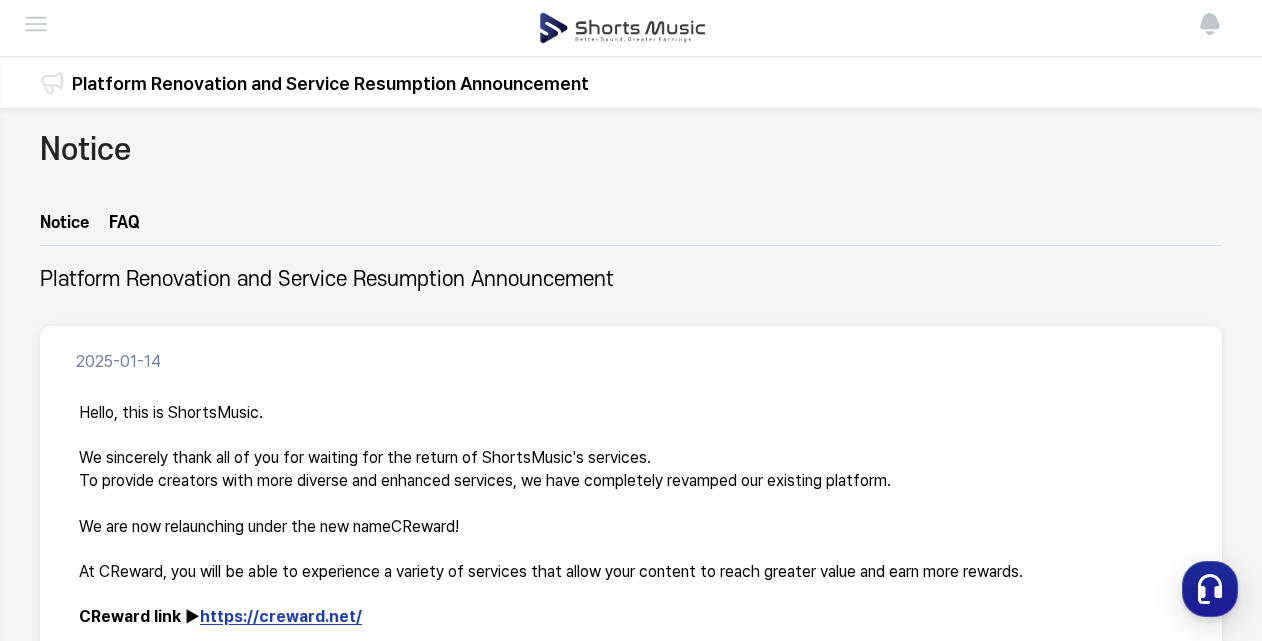 scroll, scrollTop: 0, scrollLeft: 0, axis: both 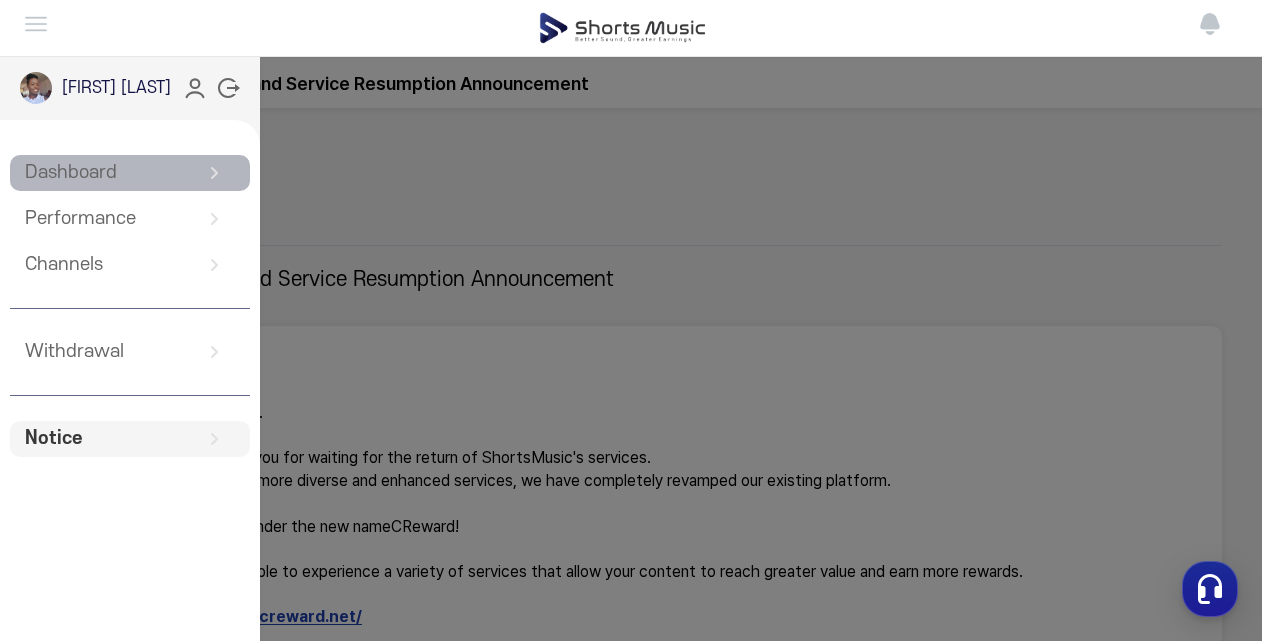 click on "Dashboard" at bounding box center (130, 173) 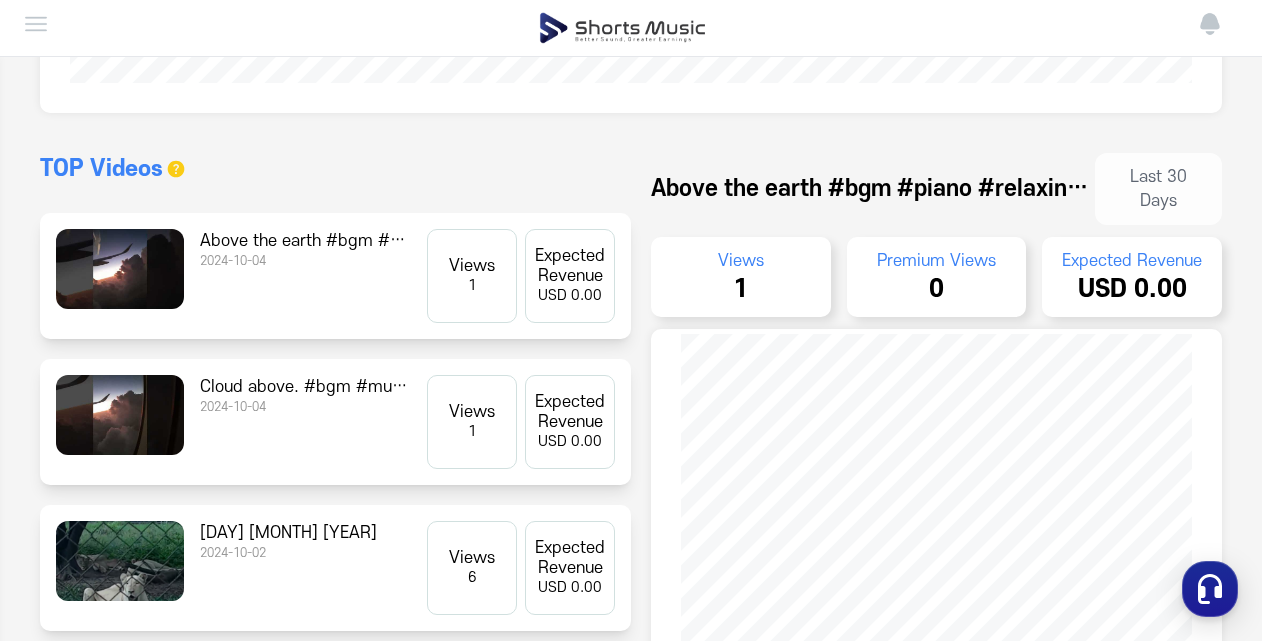 scroll, scrollTop: 758, scrollLeft: 0, axis: vertical 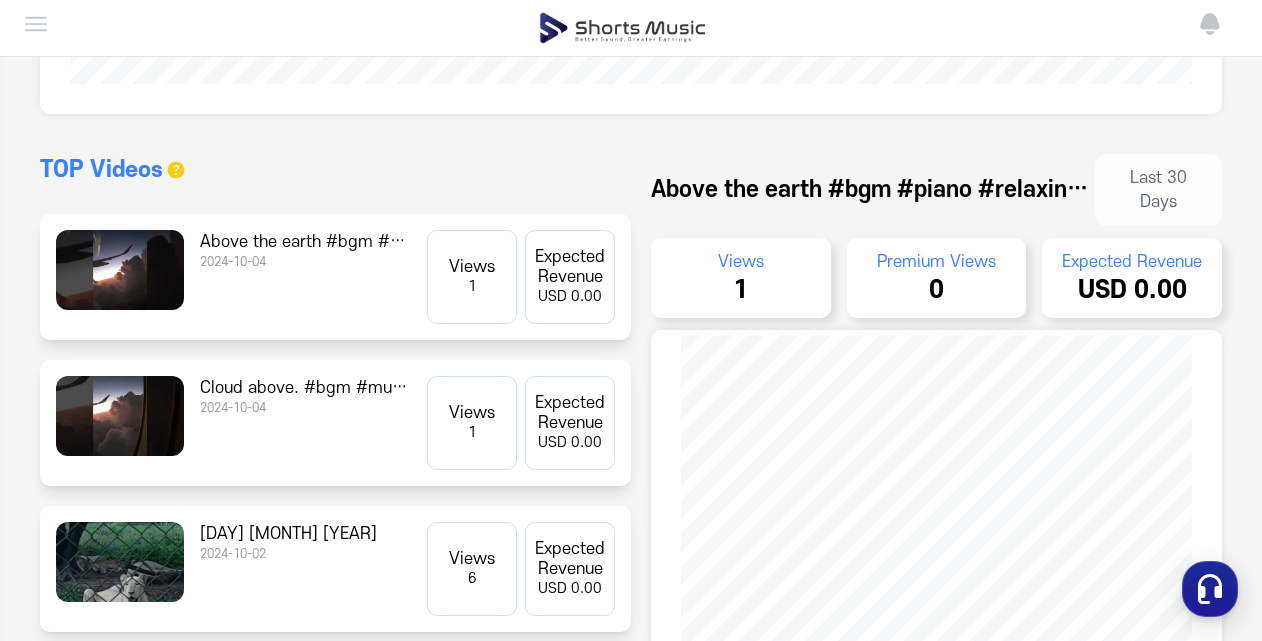 click at bounding box center (120, 270) 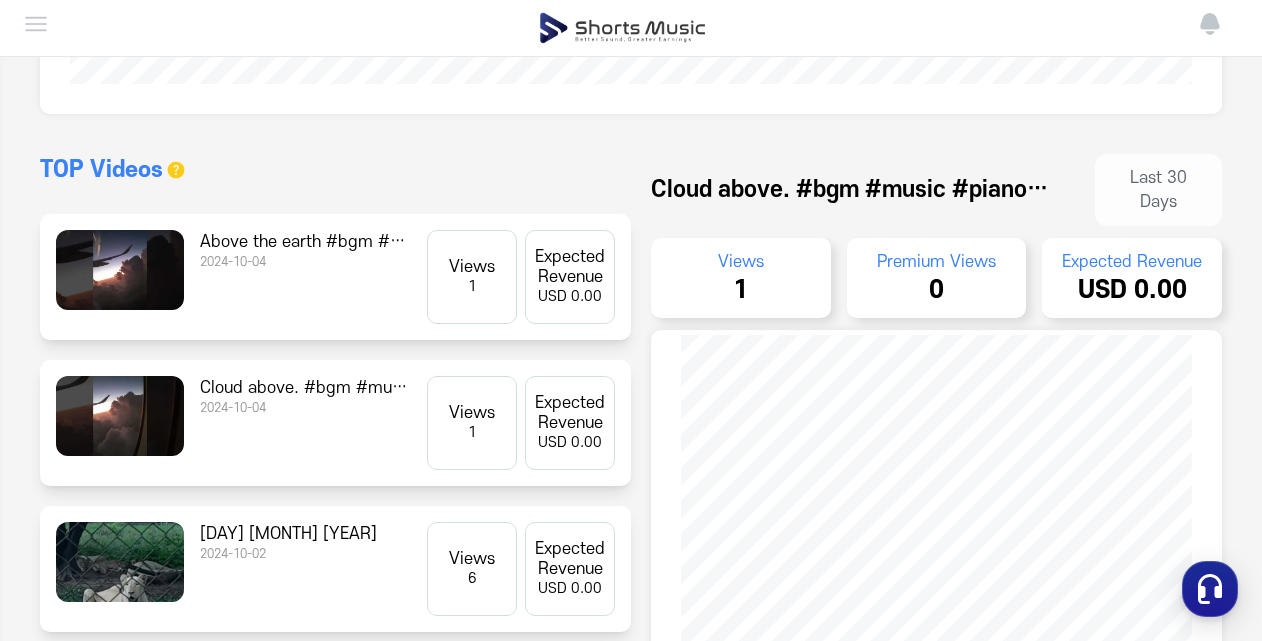 click at bounding box center [120, 562] 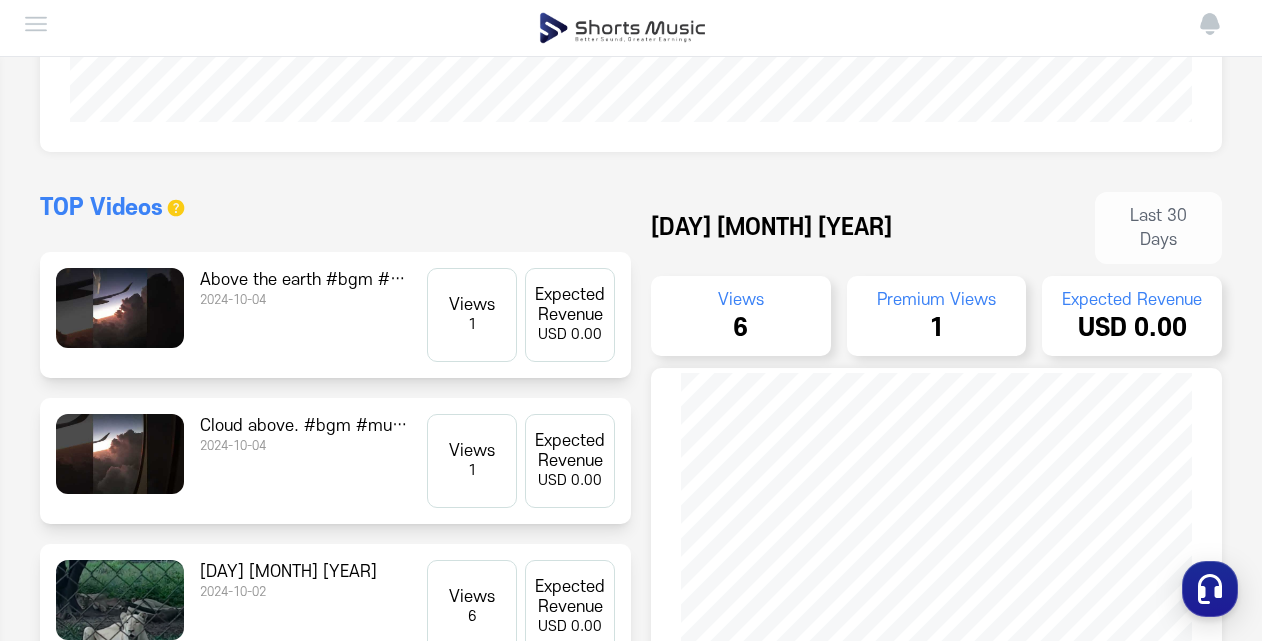 scroll, scrollTop: 719, scrollLeft: 0, axis: vertical 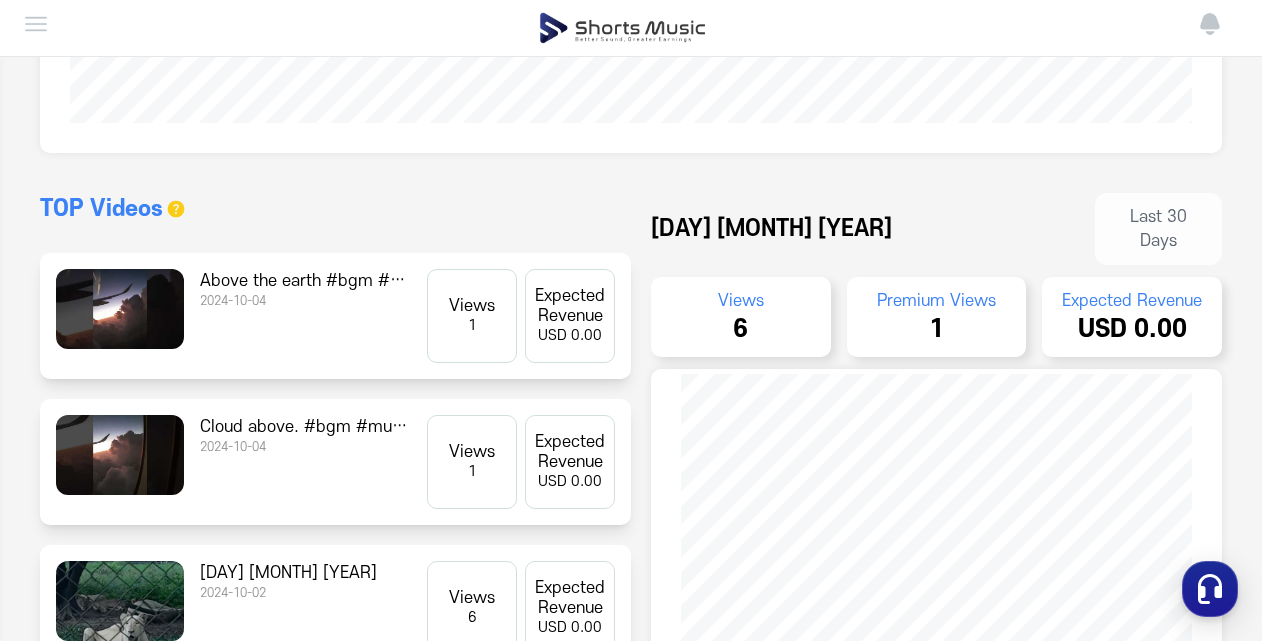 click on "6" at bounding box center (741, 329) 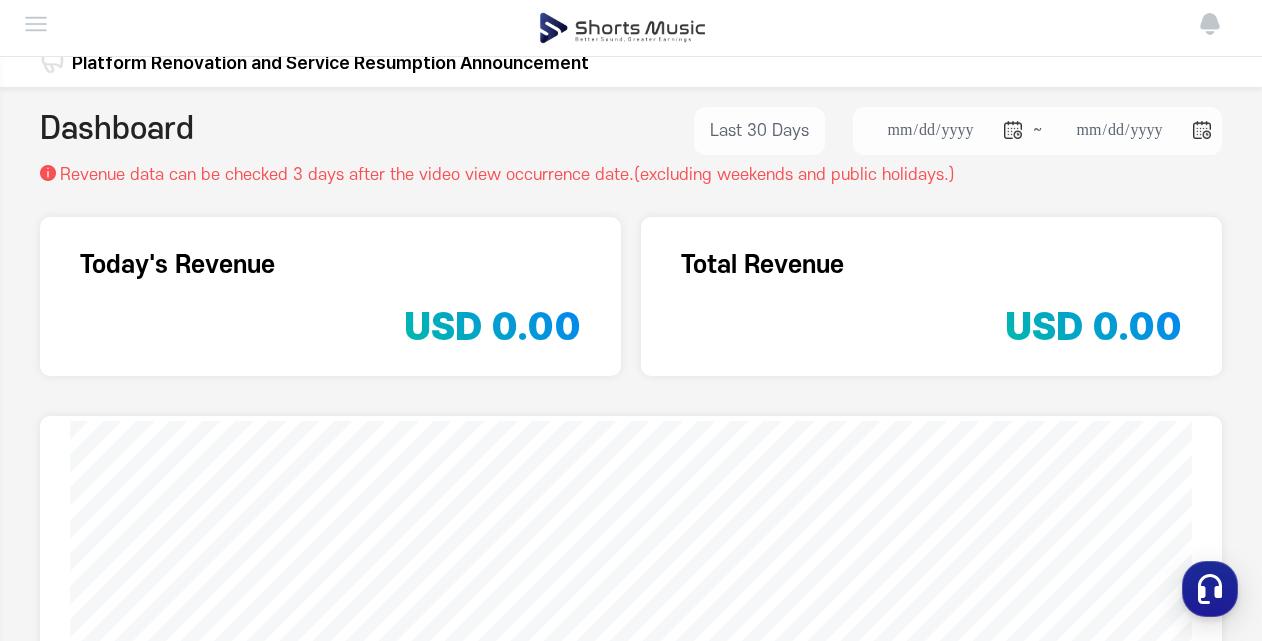 scroll, scrollTop: 0, scrollLeft: 0, axis: both 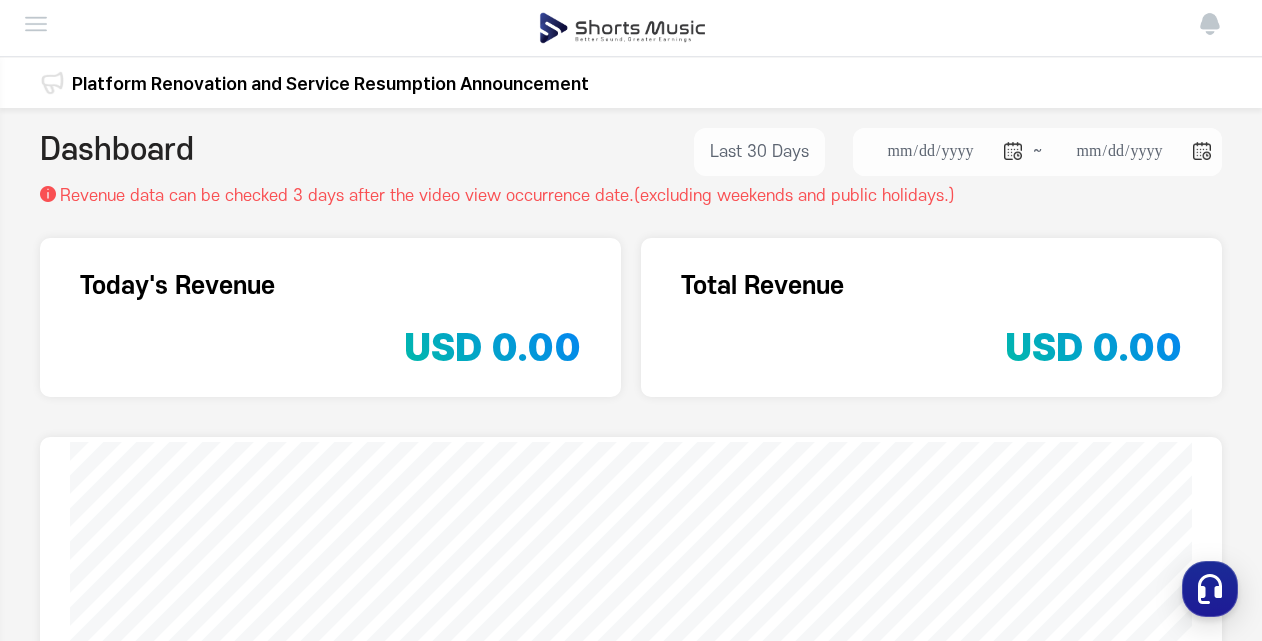 click at bounding box center [36, 24] 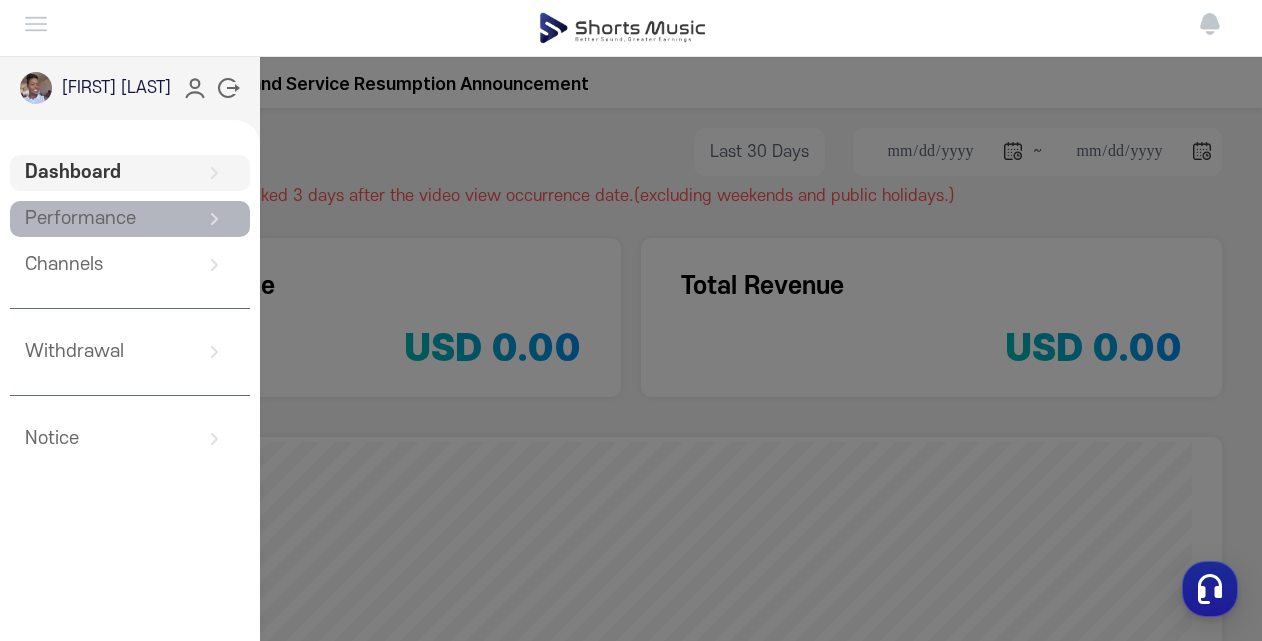 click on "Performance" at bounding box center (130, 219) 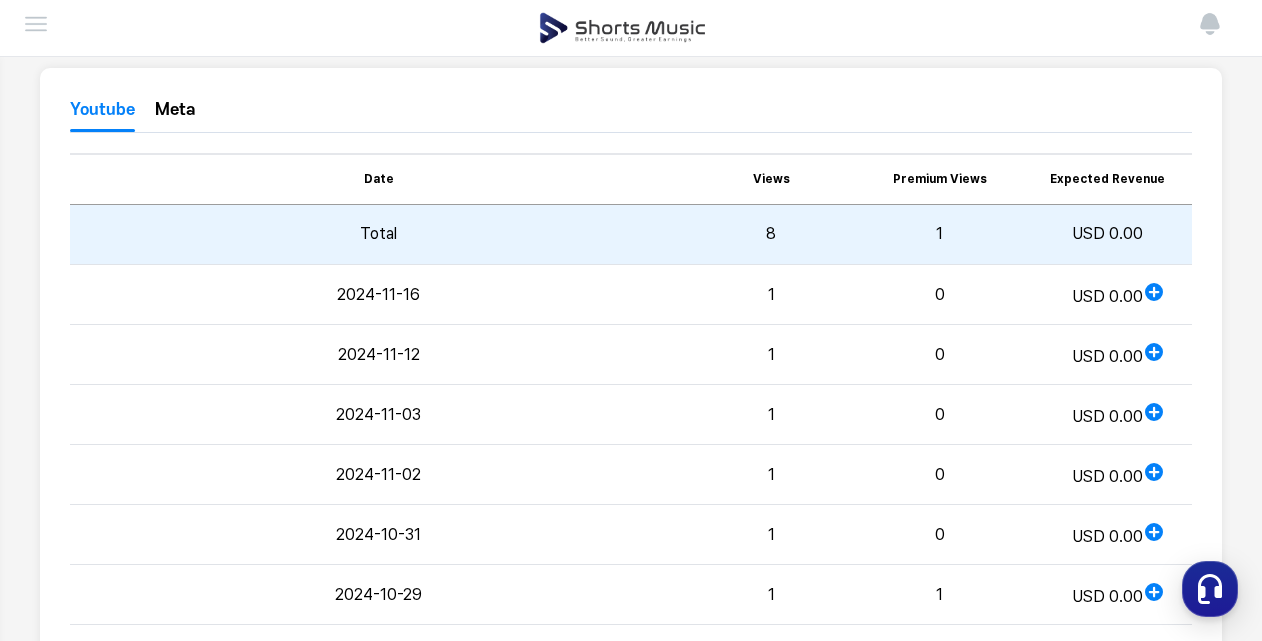 scroll, scrollTop: 262, scrollLeft: 0, axis: vertical 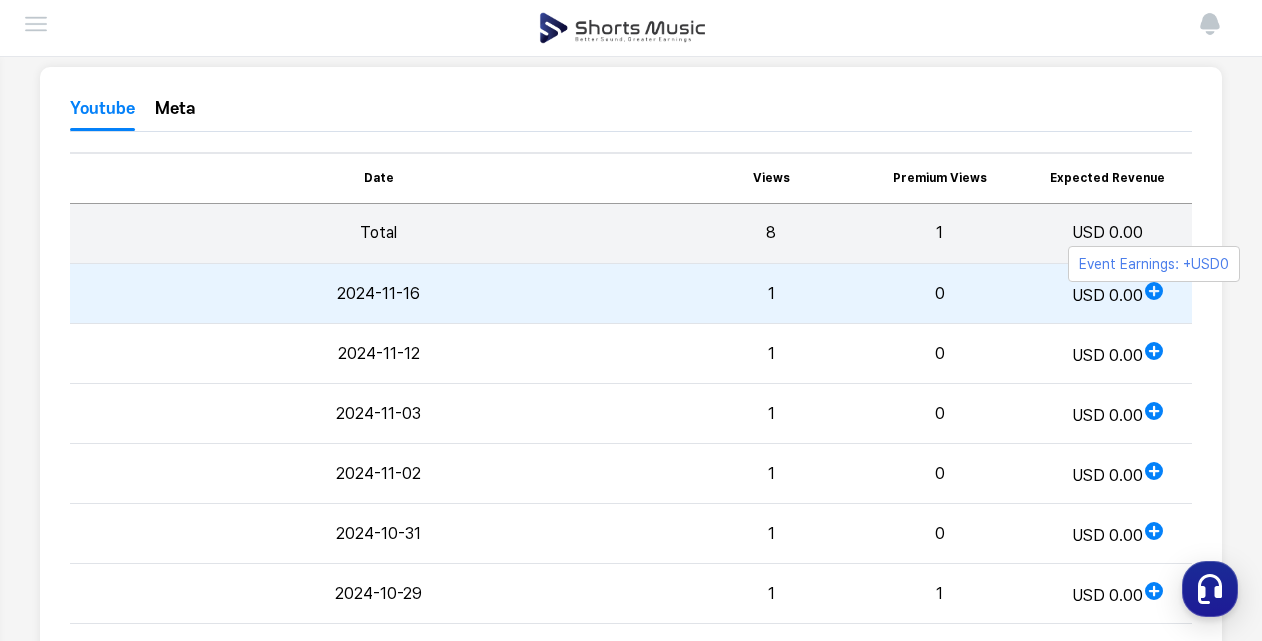 click 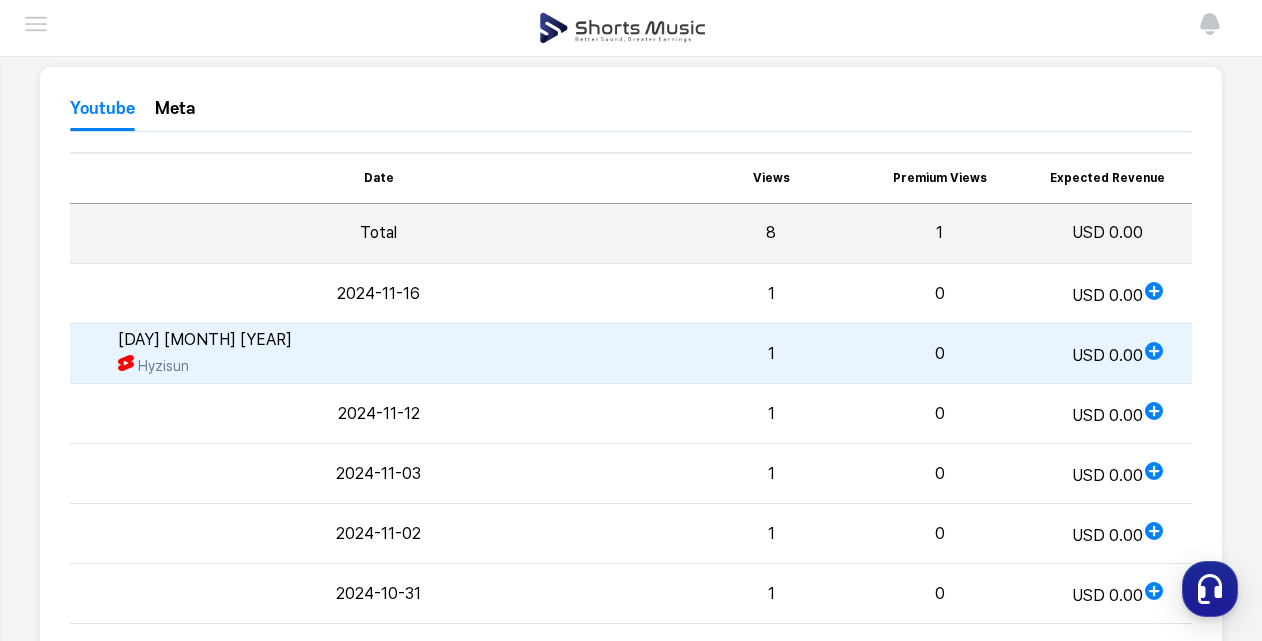click on "Hyzisun" at bounding box center (398, 365) 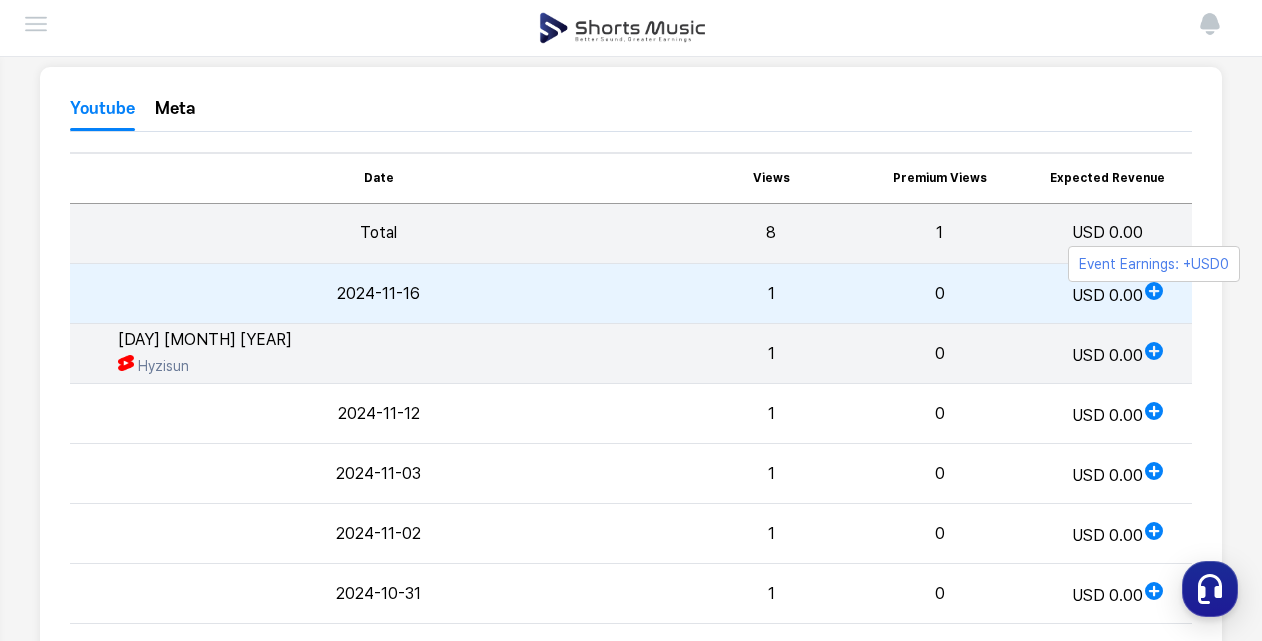 click 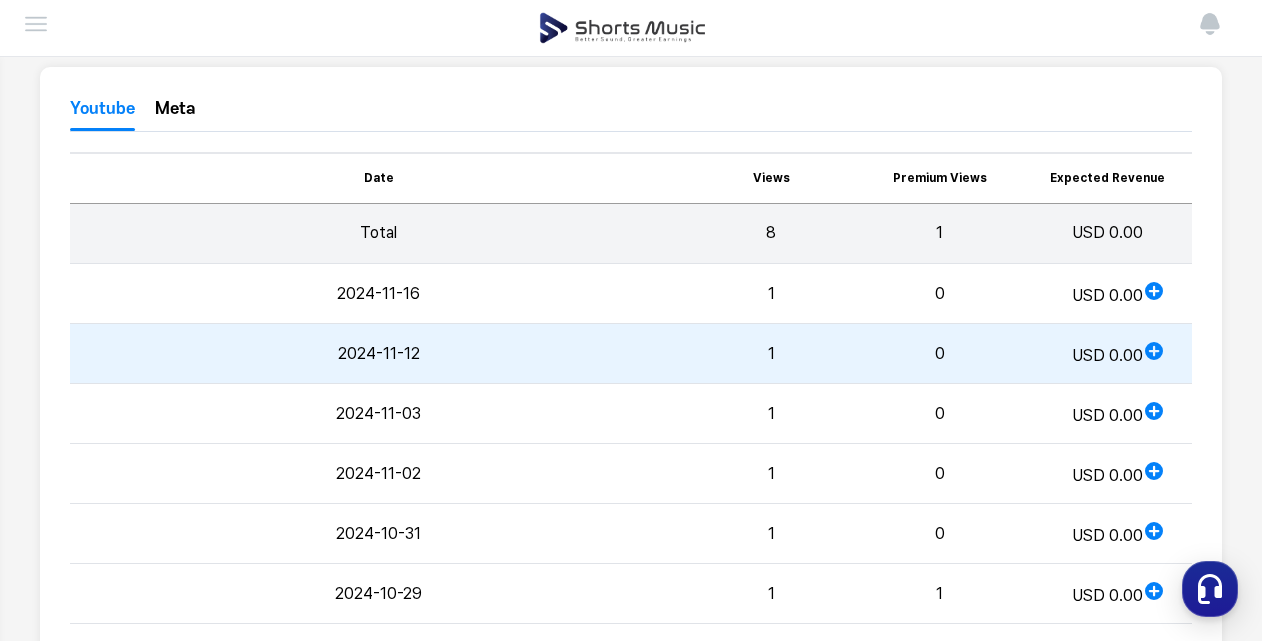 click on "Event Earnings: +USD0   USD   0.00" at bounding box center [1108, 354] 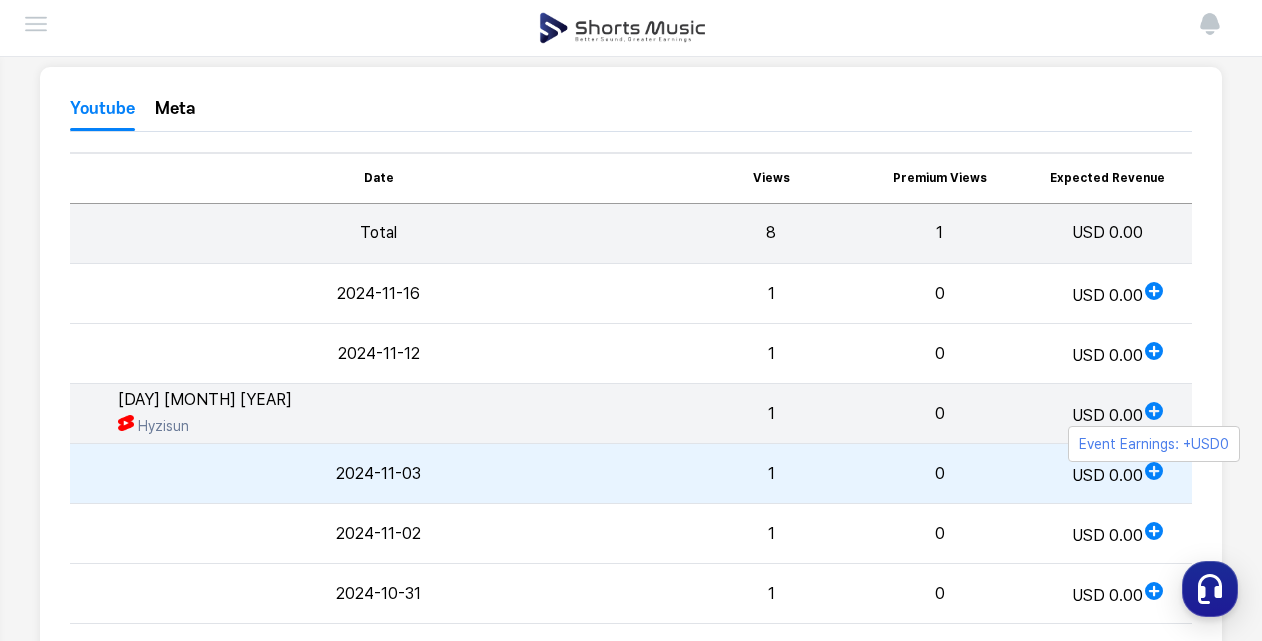 click 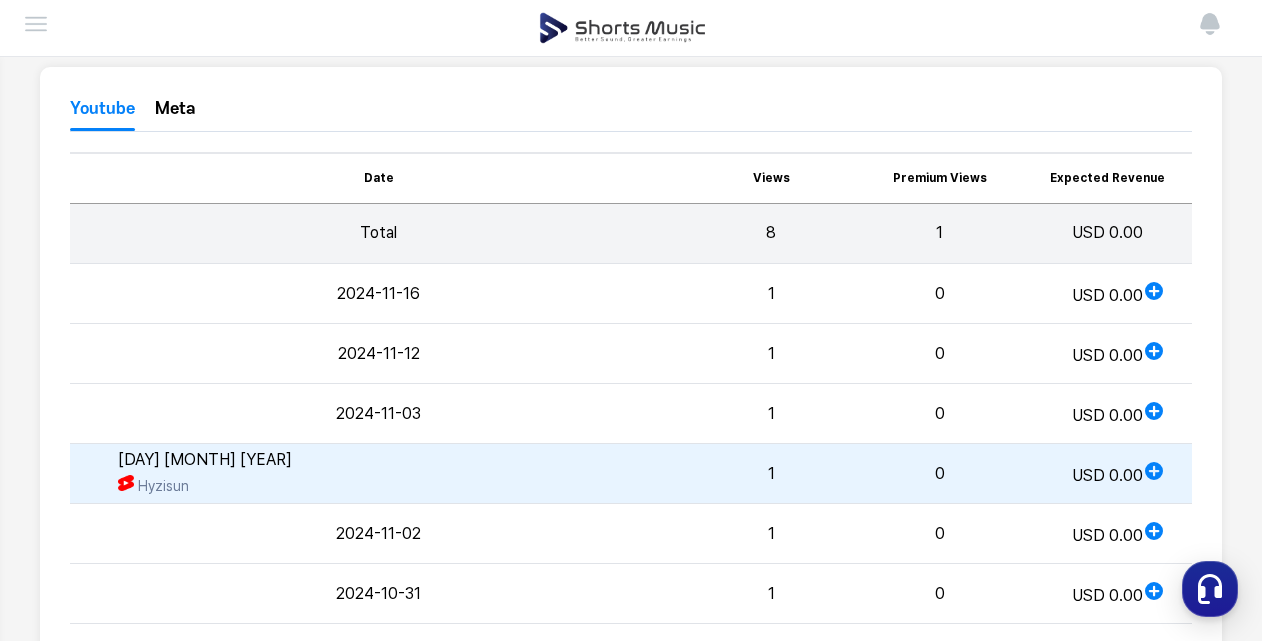 scroll, scrollTop: 0, scrollLeft: 0, axis: both 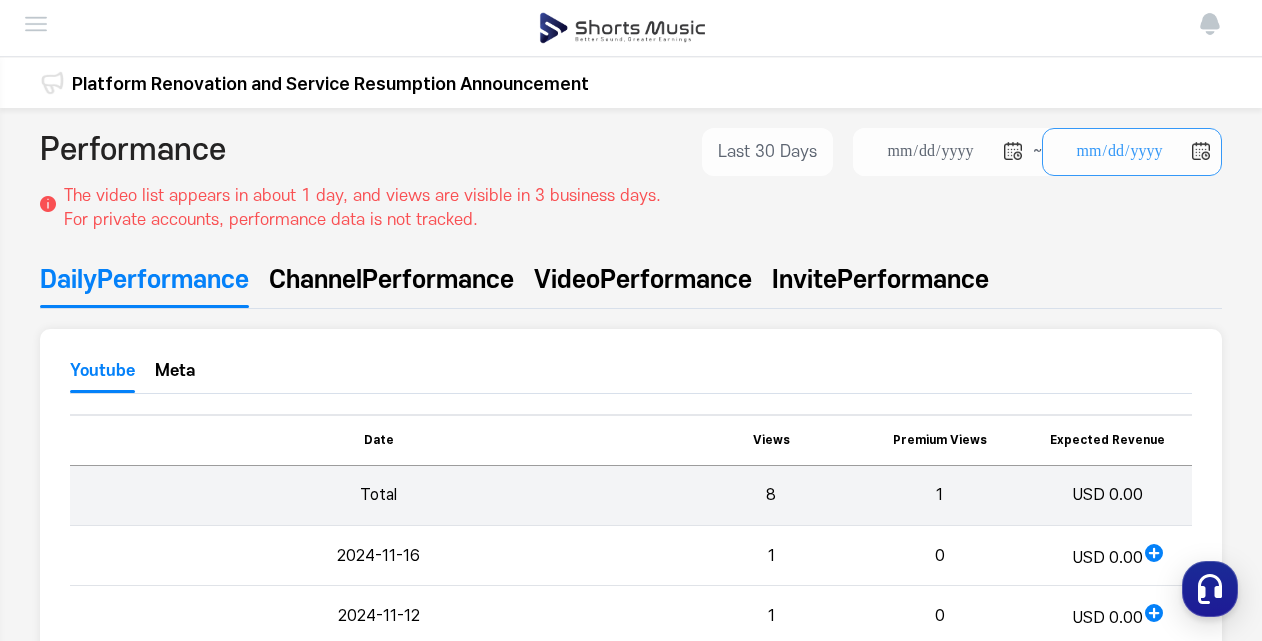click on "**********" at bounding box center [1132, 152] 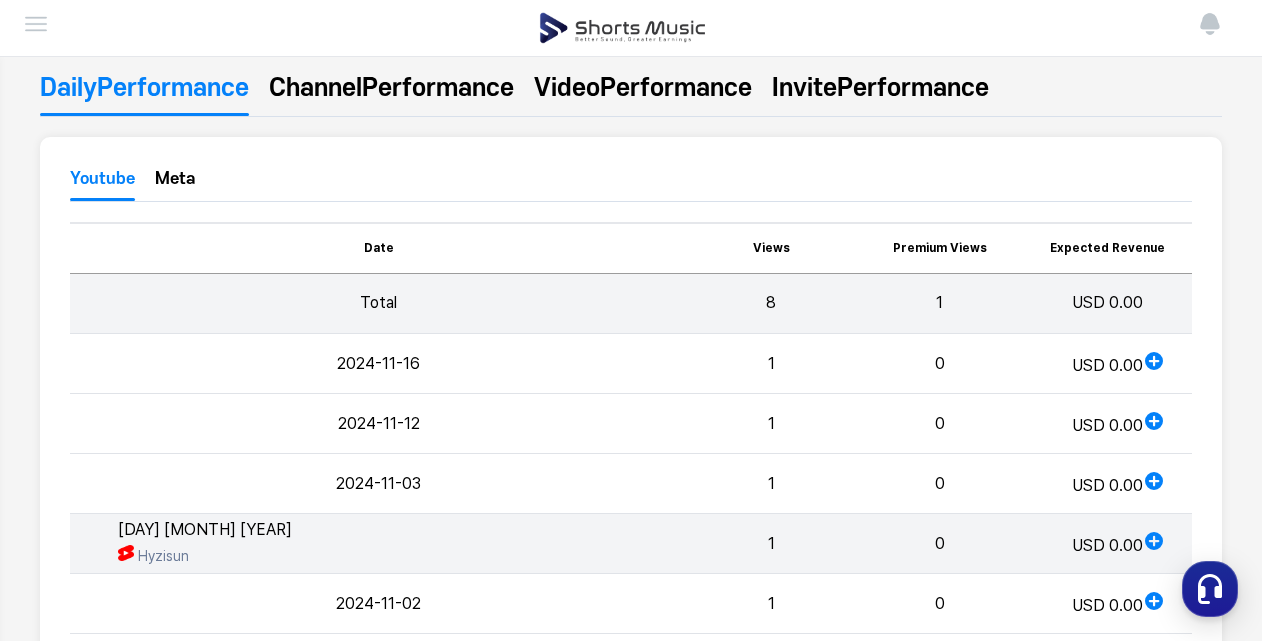 scroll, scrollTop: 0, scrollLeft: 0, axis: both 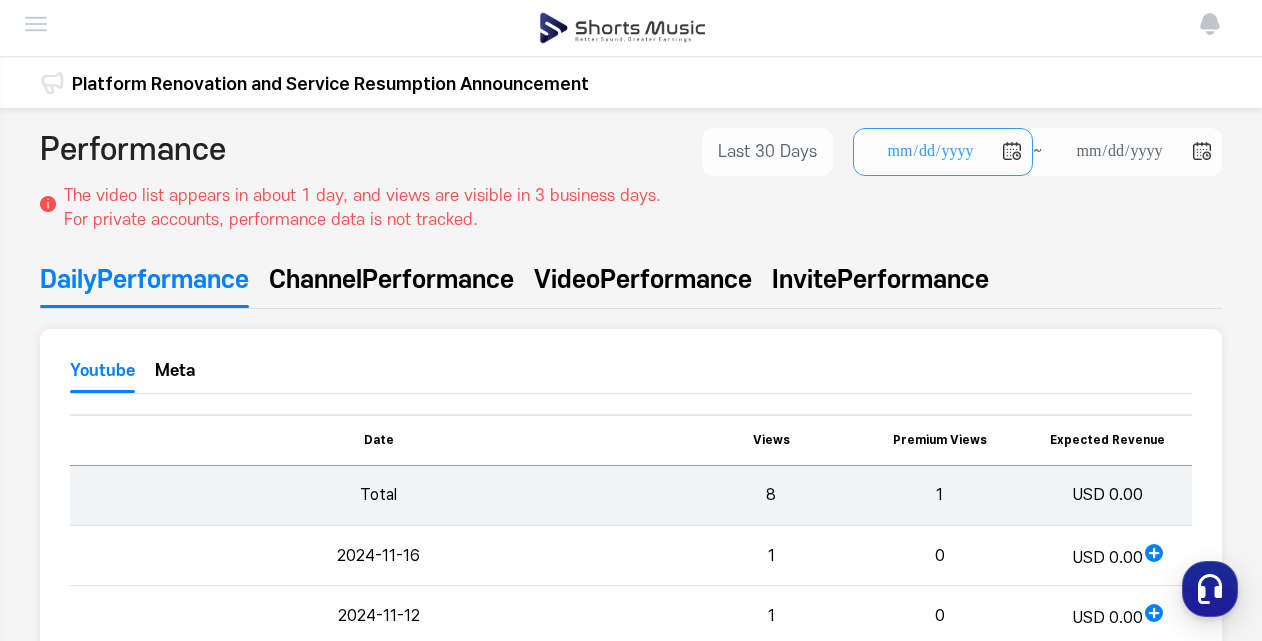 click on "**********" at bounding box center (943, 152) 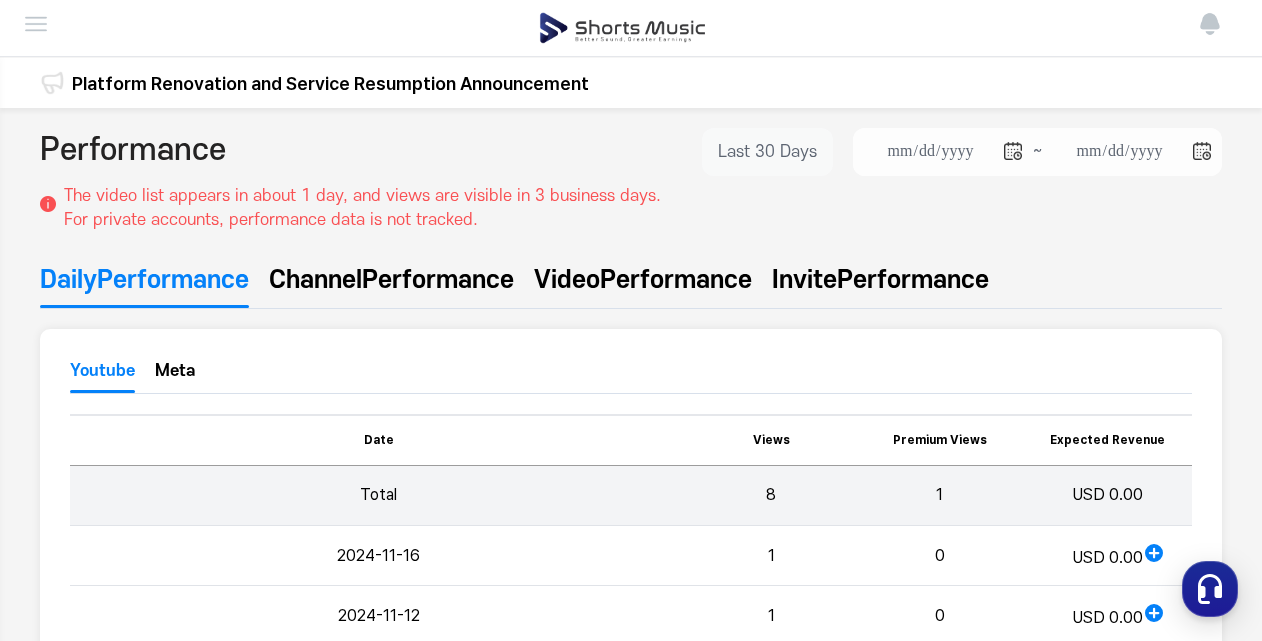 click on "Last 30 Days" at bounding box center [767, 152] 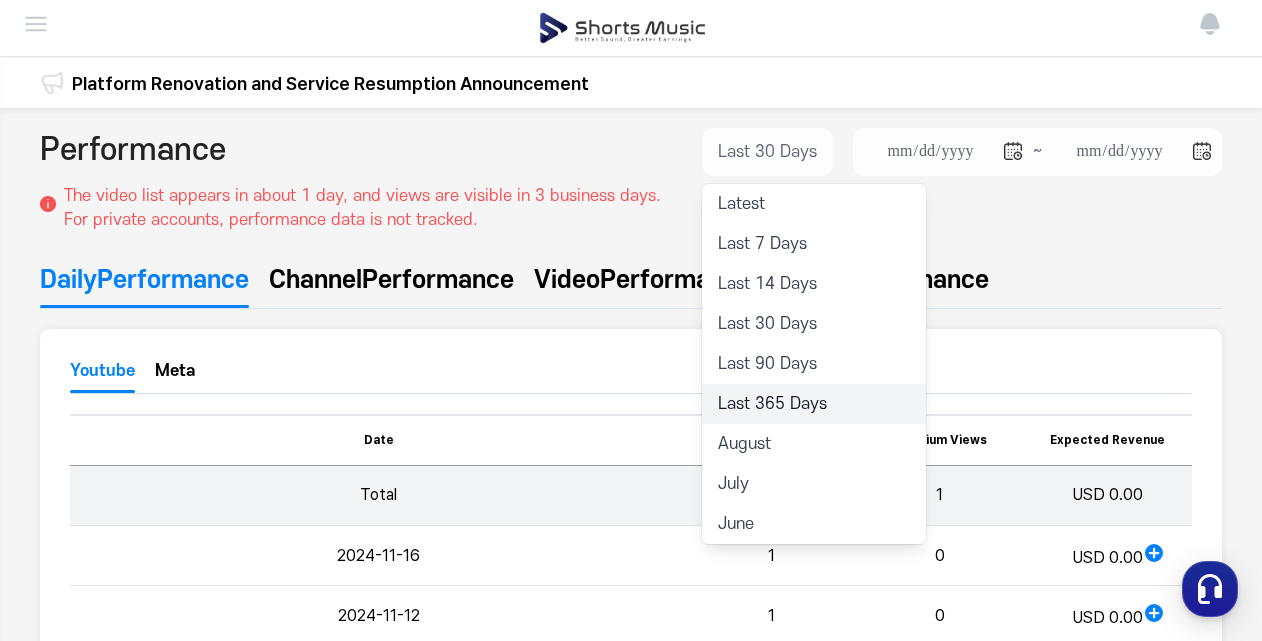 click on "Last 365 Days" at bounding box center [814, 404] 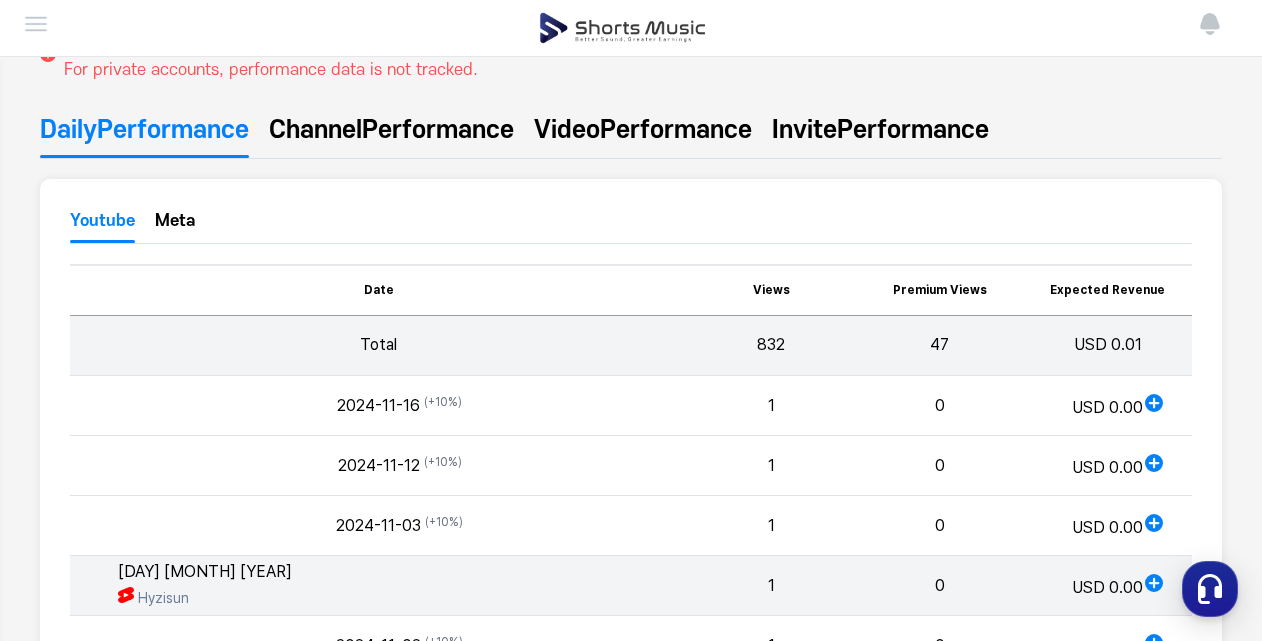 scroll, scrollTop: 0, scrollLeft: 0, axis: both 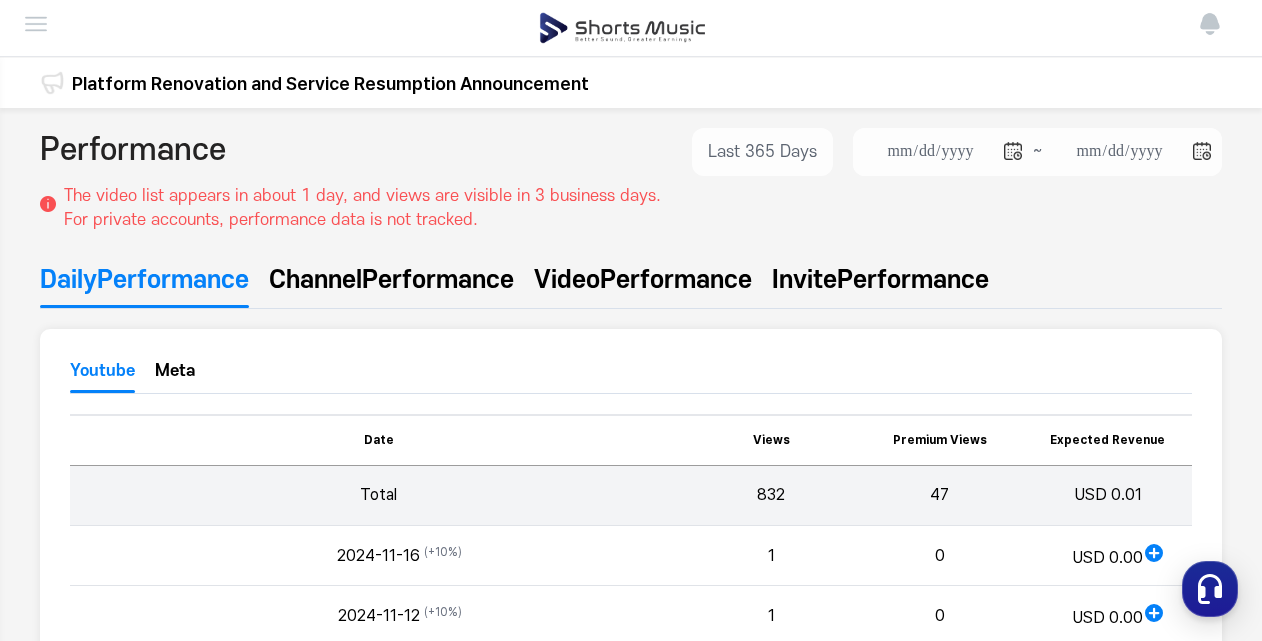 click at bounding box center [36, 24] 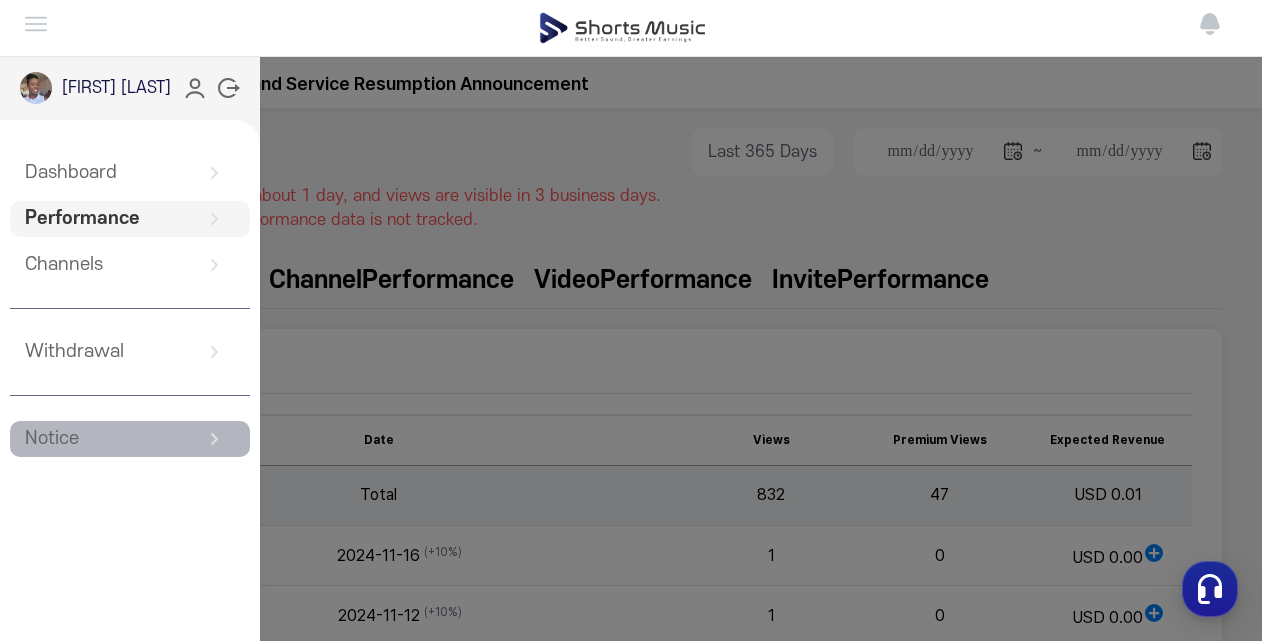 scroll, scrollTop: 80, scrollLeft: 0, axis: vertical 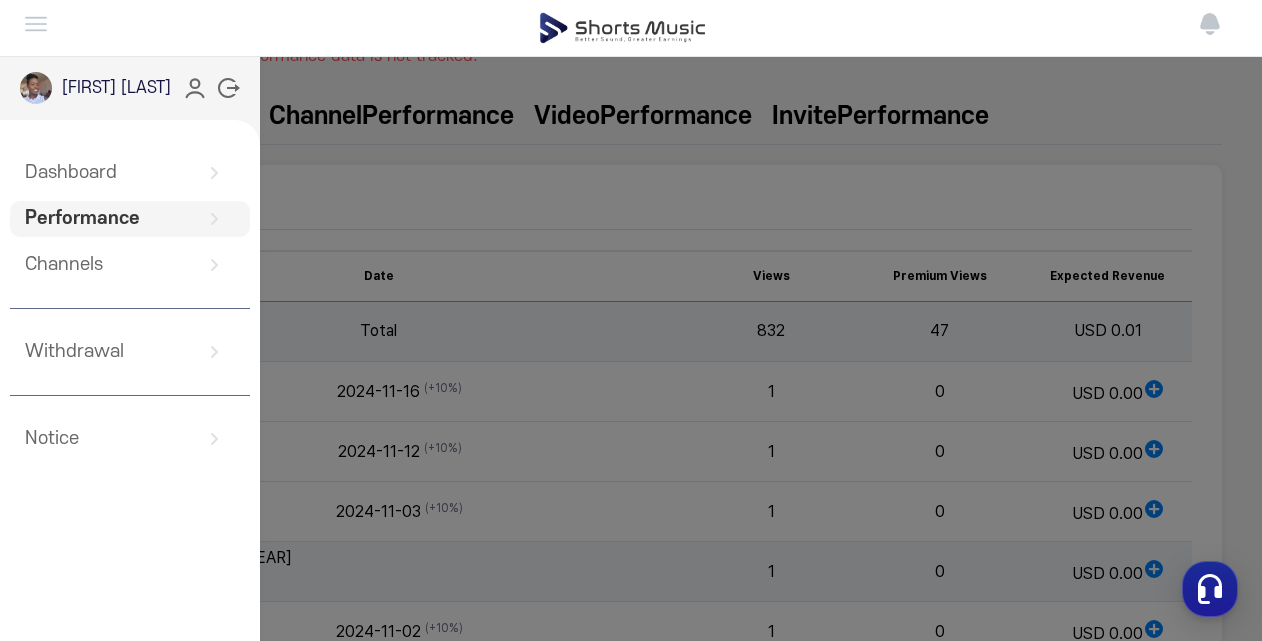 click 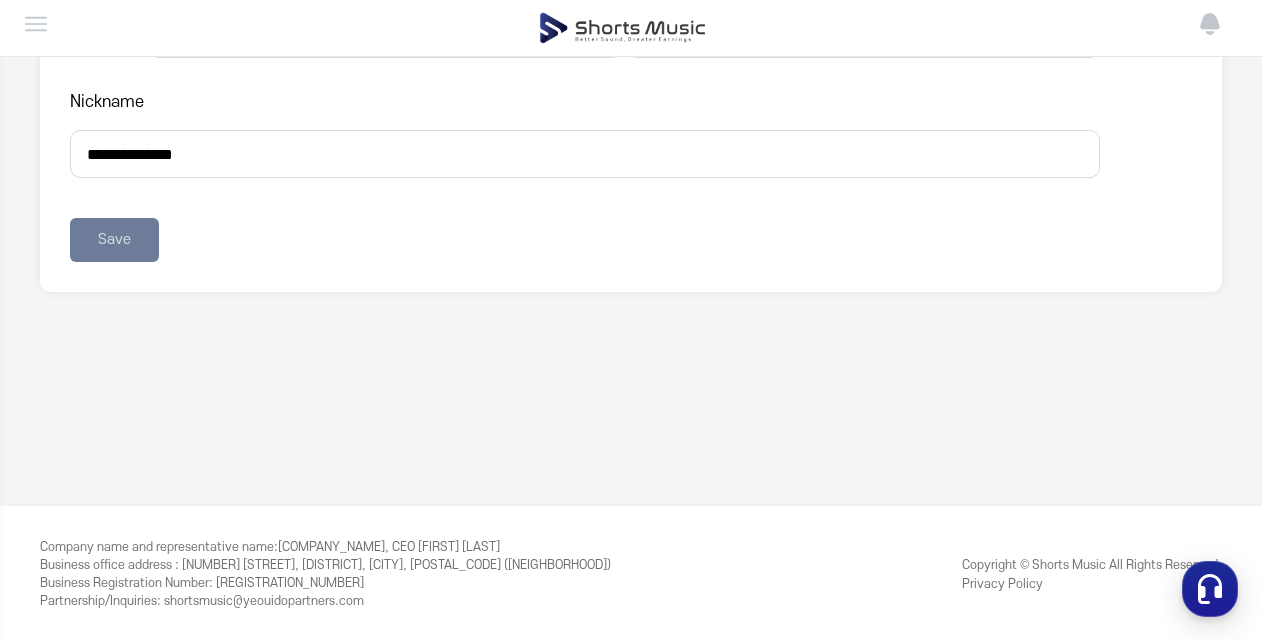 scroll, scrollTop: 0, scrollLeft: 0, axis: both 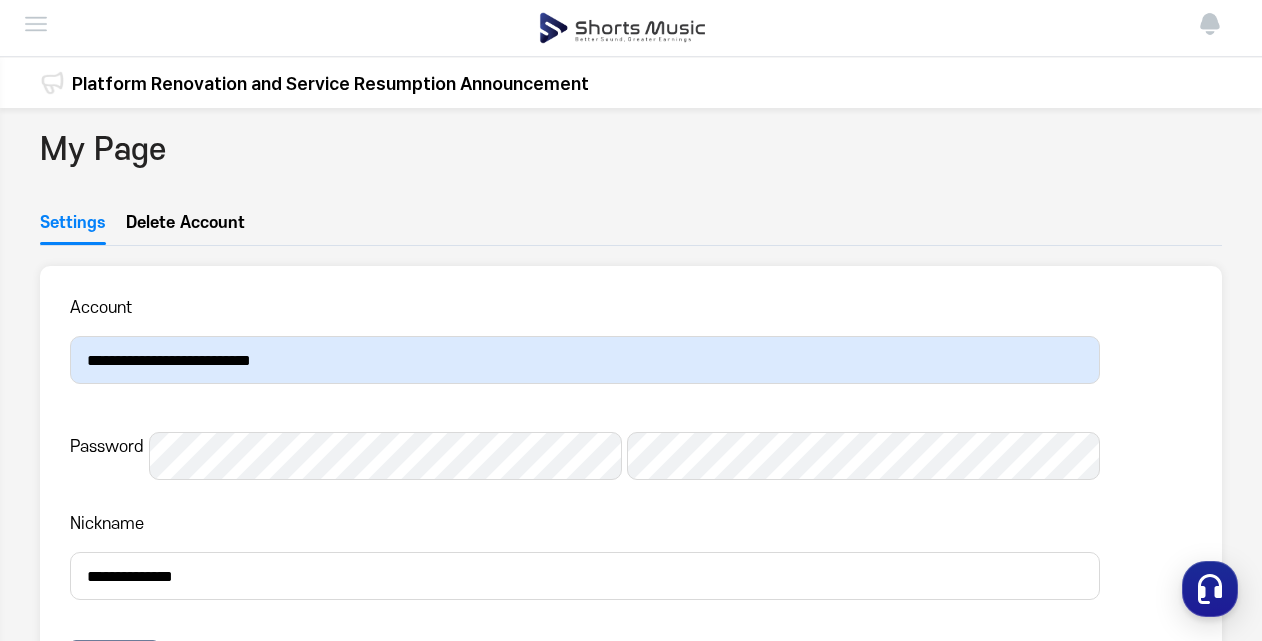 click at bounding box center [36, 24] 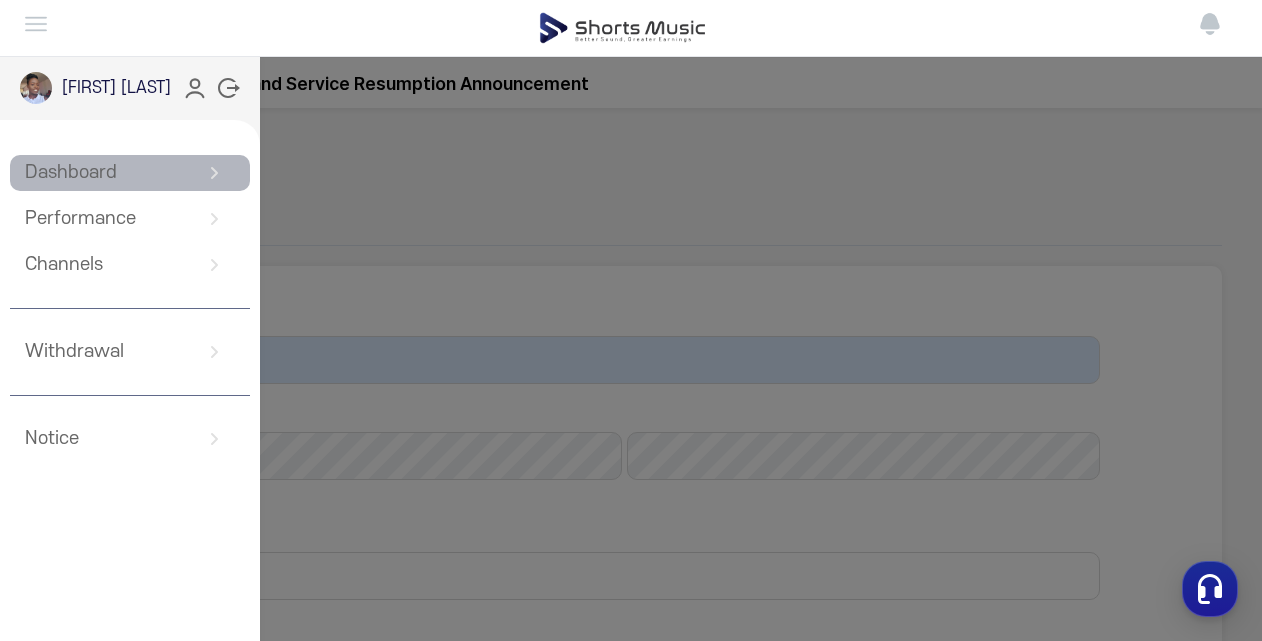 click on "Dashboard" at bounding box center [130, 173] 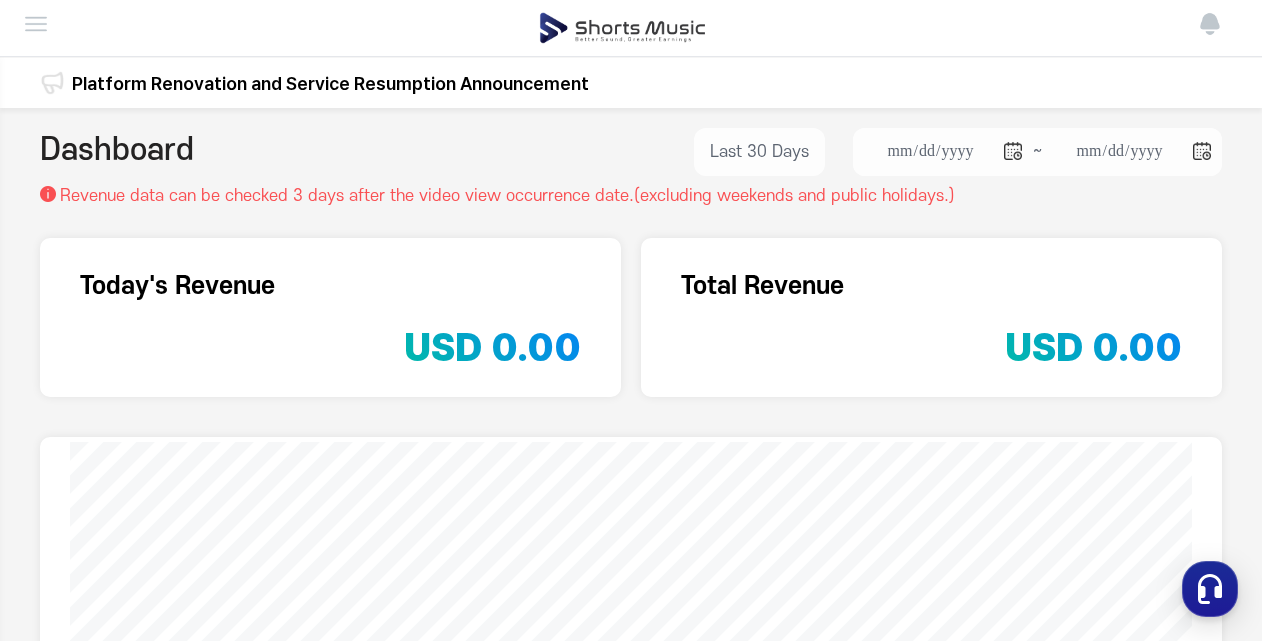 click on "Today's Revenue   USD   0.00" at bounding box center [330, 317] 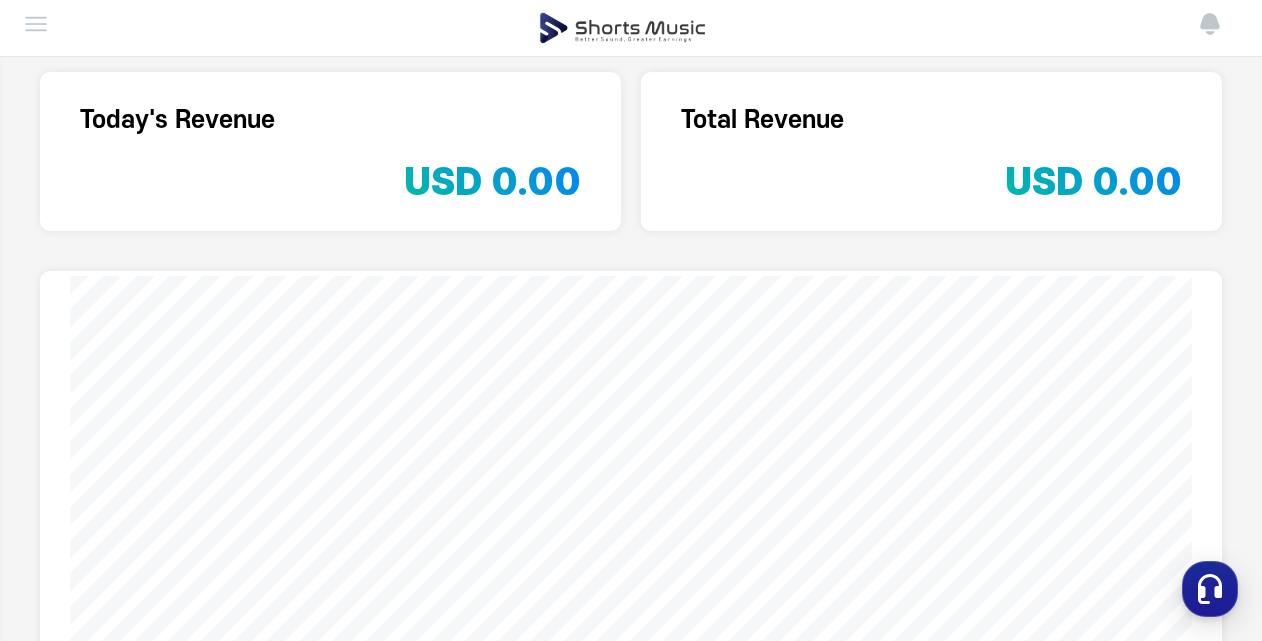 scroll, scrollTop: 0, scrollLeft: 0, axis: both 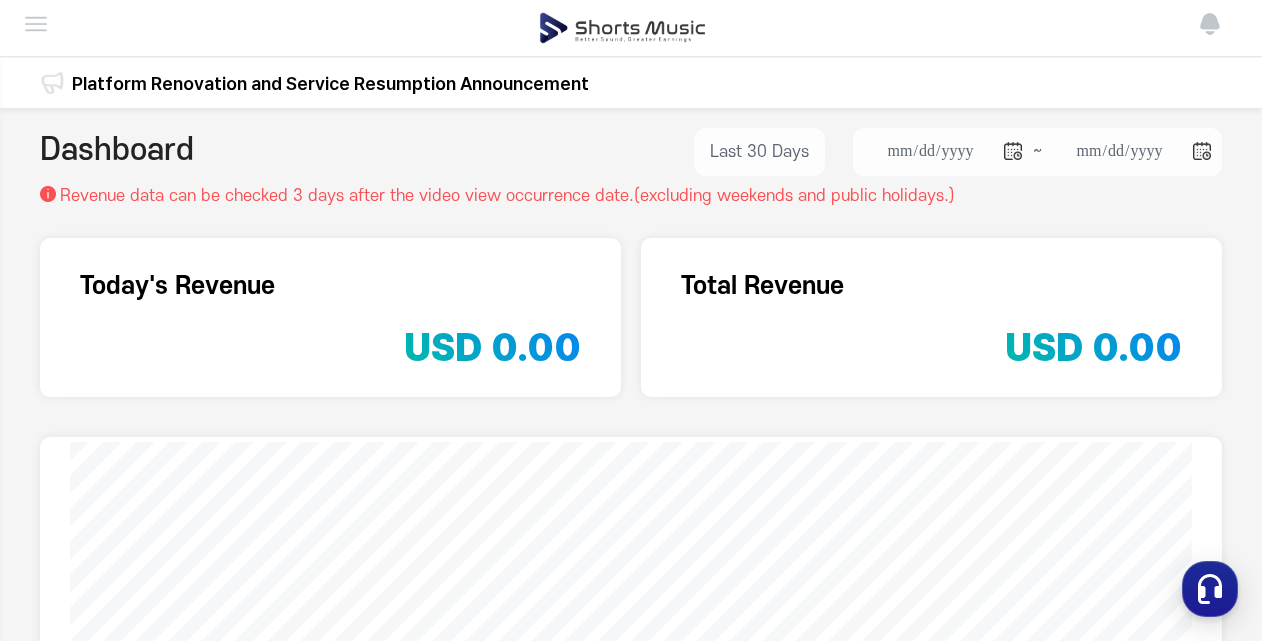 click on "Dashboard   Performance   Channels   Withdrawal   Notice" at bounding box center [623, 28] 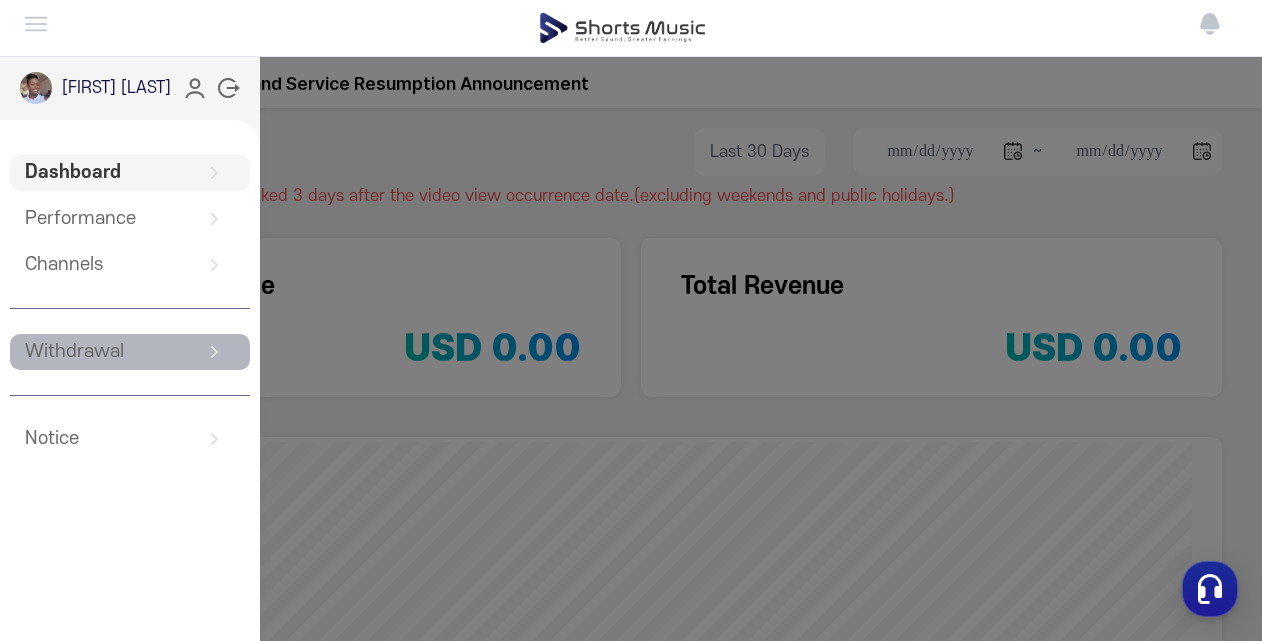 click on "Withdrawal" at bounding box center (130, 352) 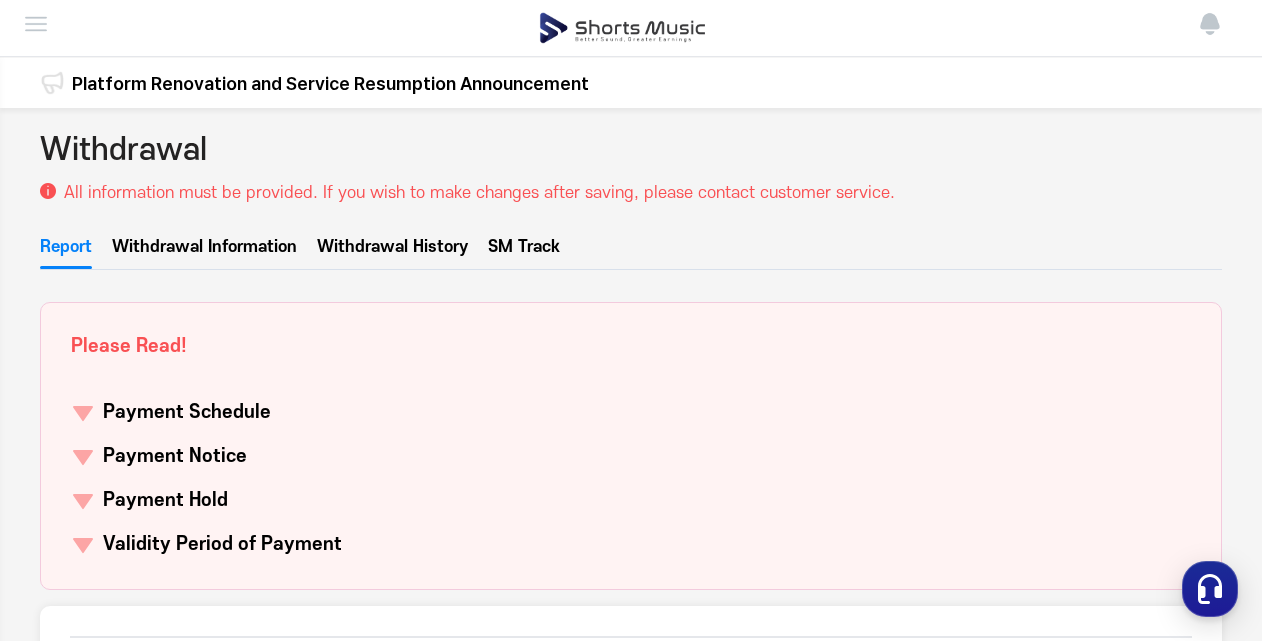 click on "Withdrawal Information" at bounding box center (204, 252) 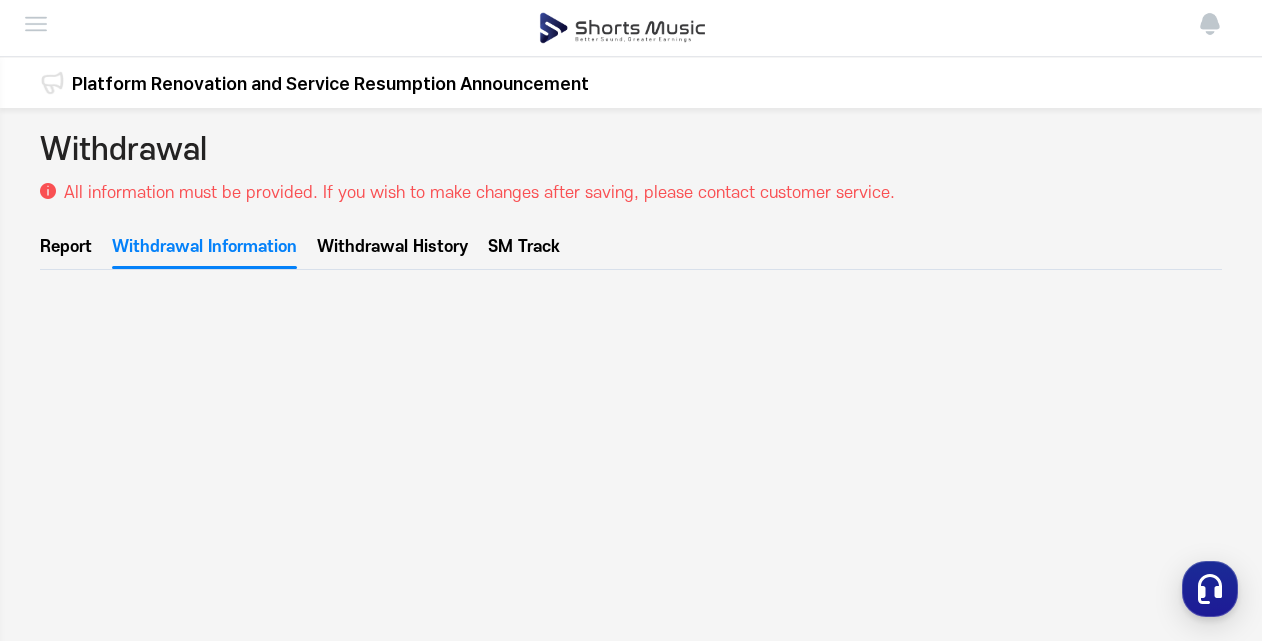 click on "Withdrawal History" at bounding box center [392, 252] 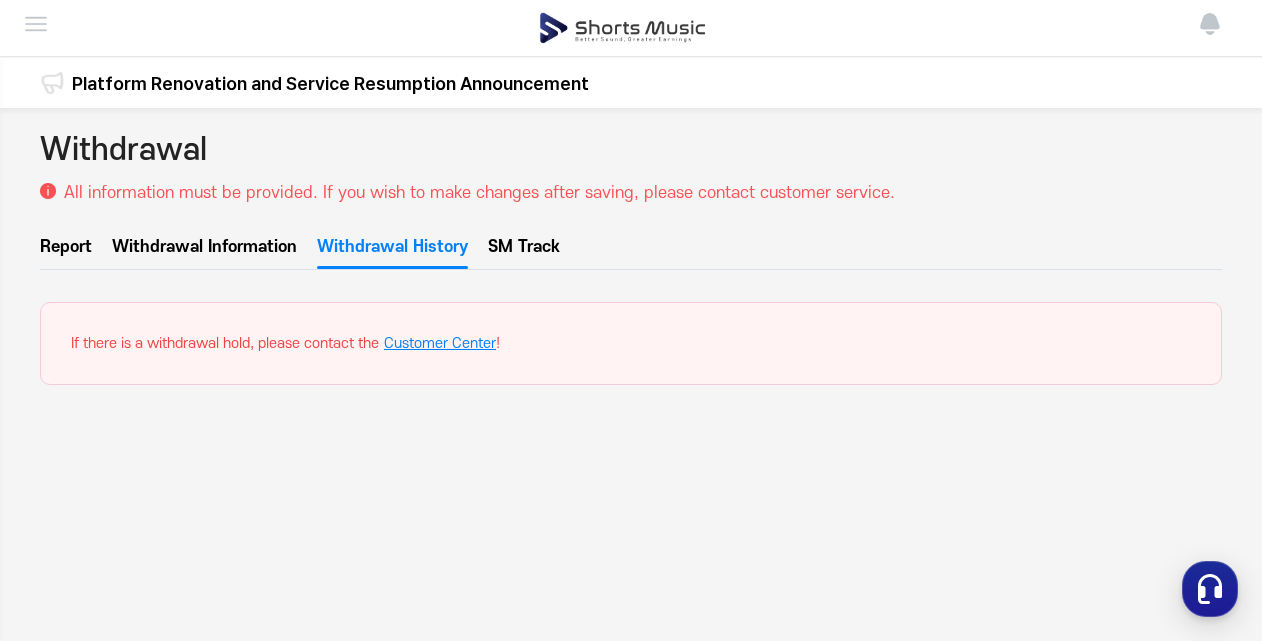 click on "SM Track" at bounding box center (524, 252) 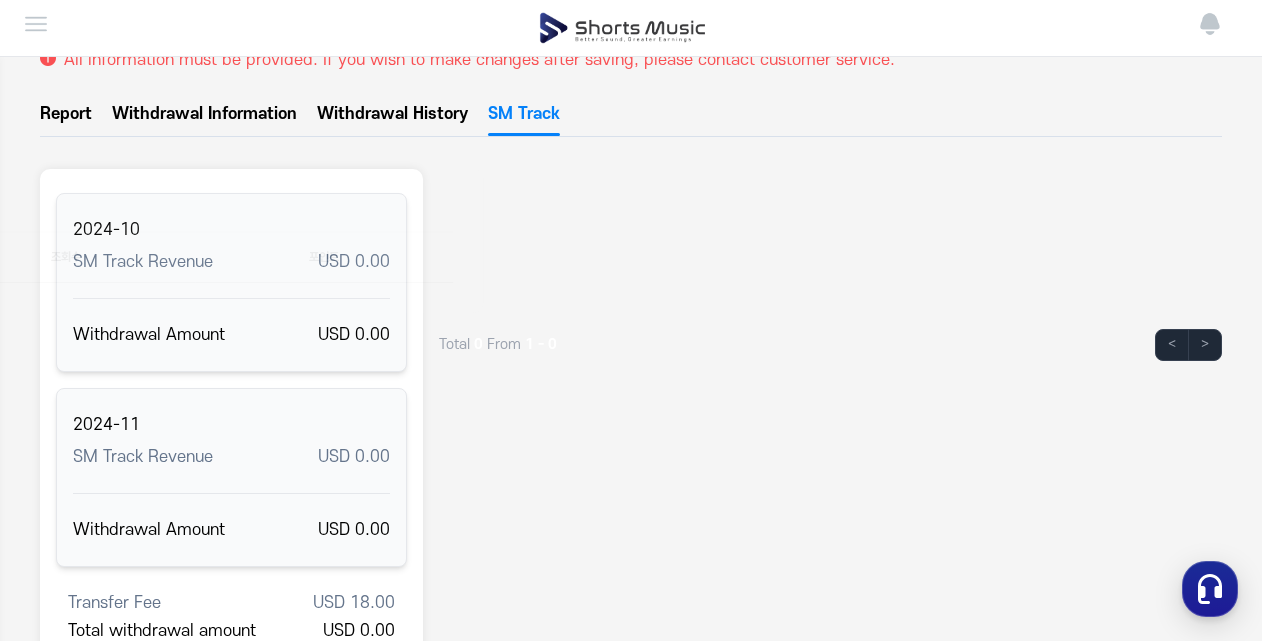 scroll, scrollTop: 129, scrollLeft: 0, axis: vertical 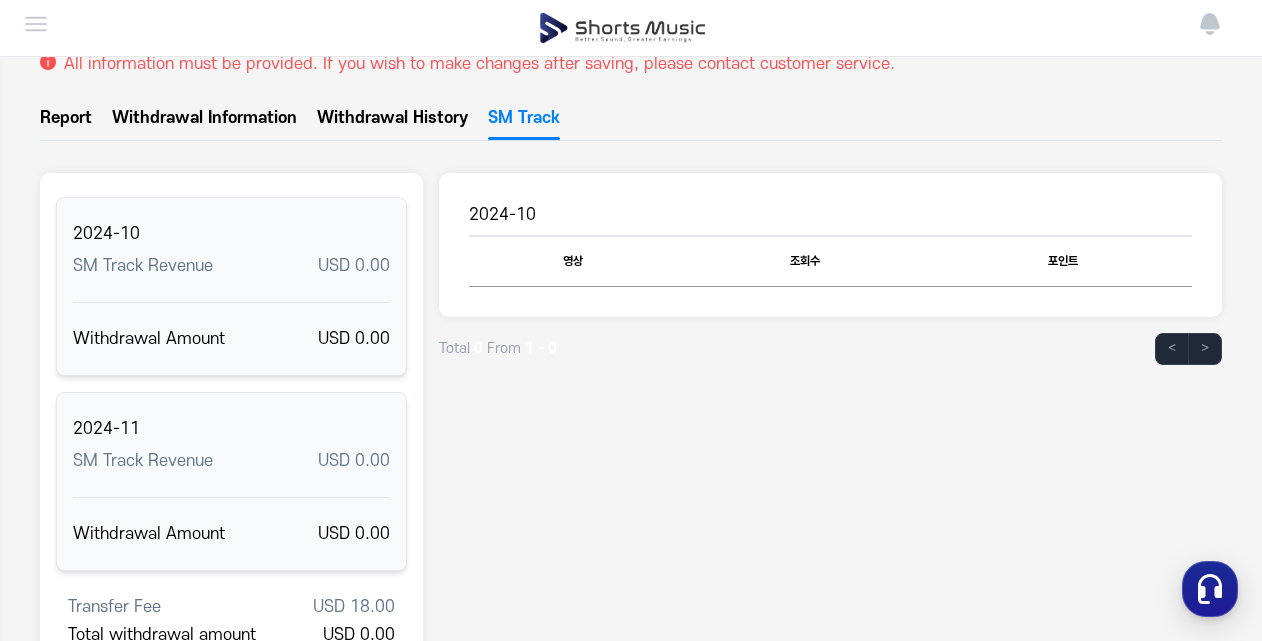 click at bounding box center (36, 24) 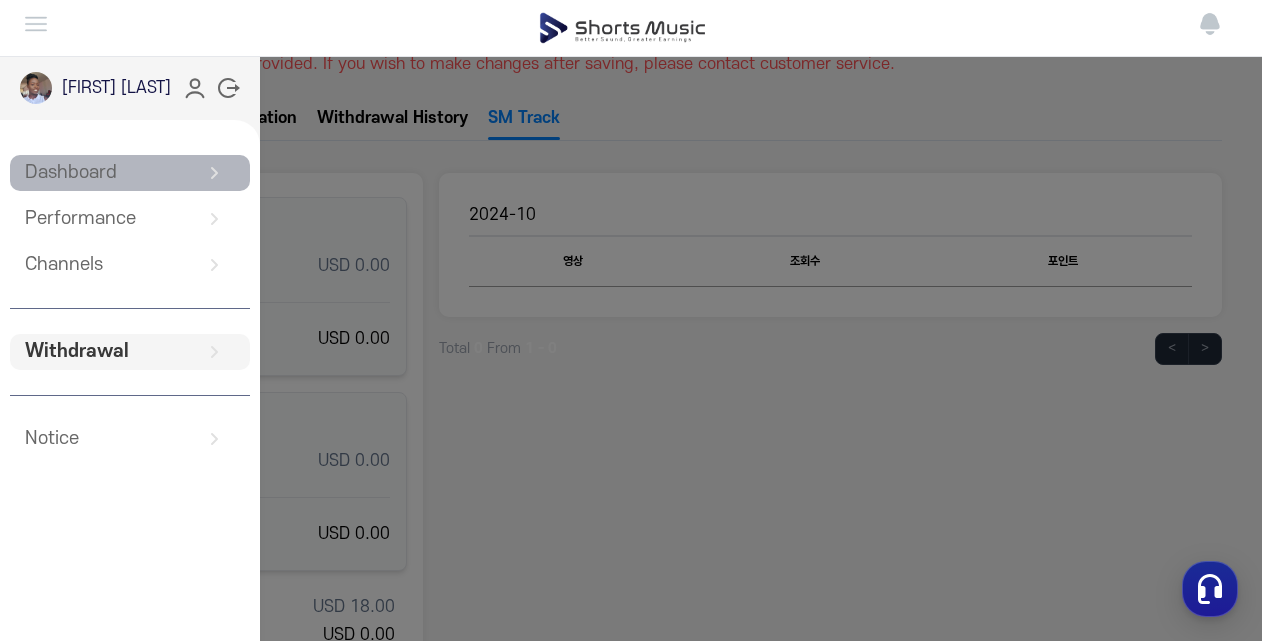 click on "Dashboard" at bounding box center [130, 173] 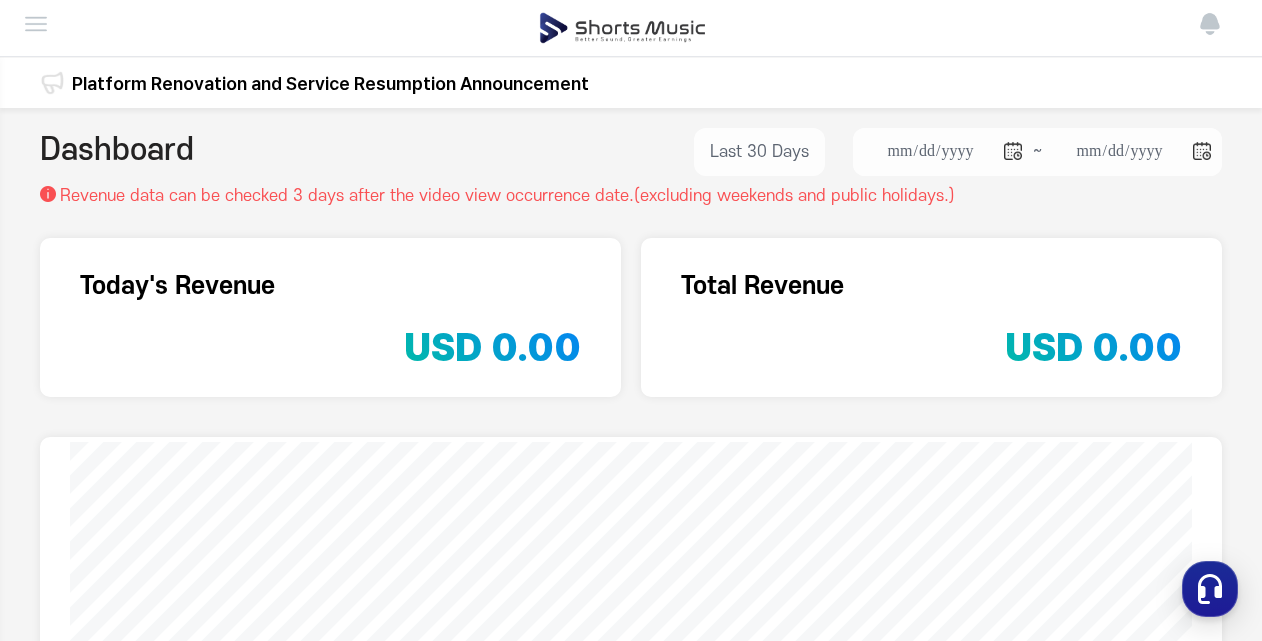 click at bounding box center [36, 24] 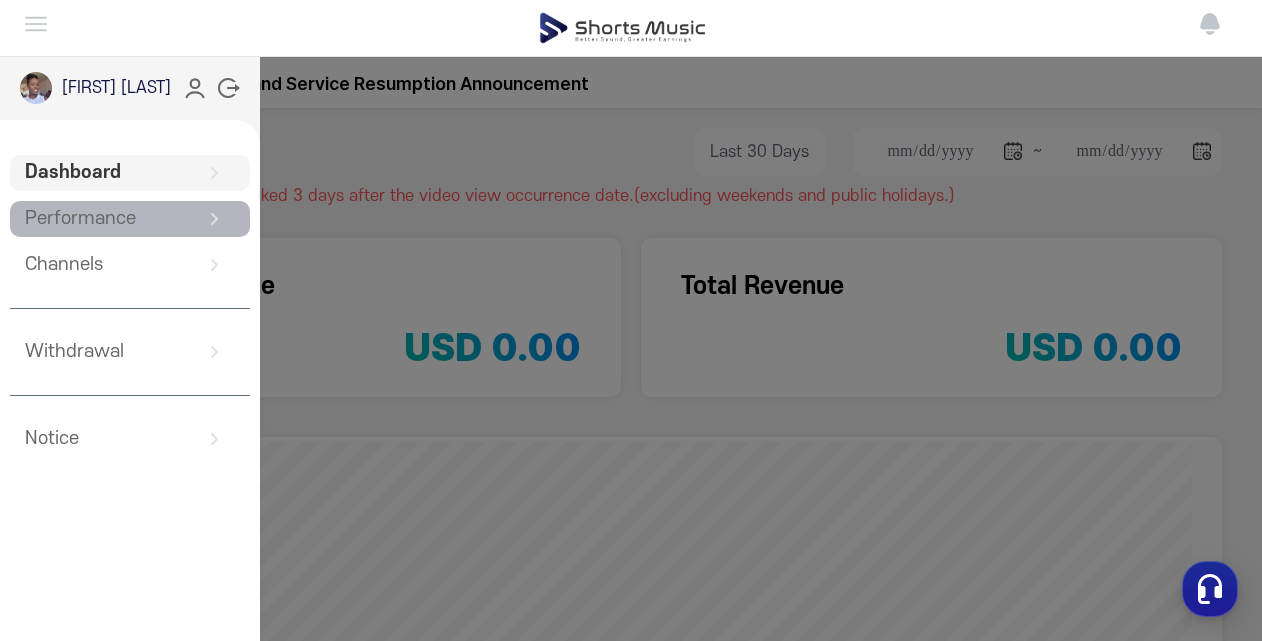 click on "Performance" at bounding box center (130, 219) 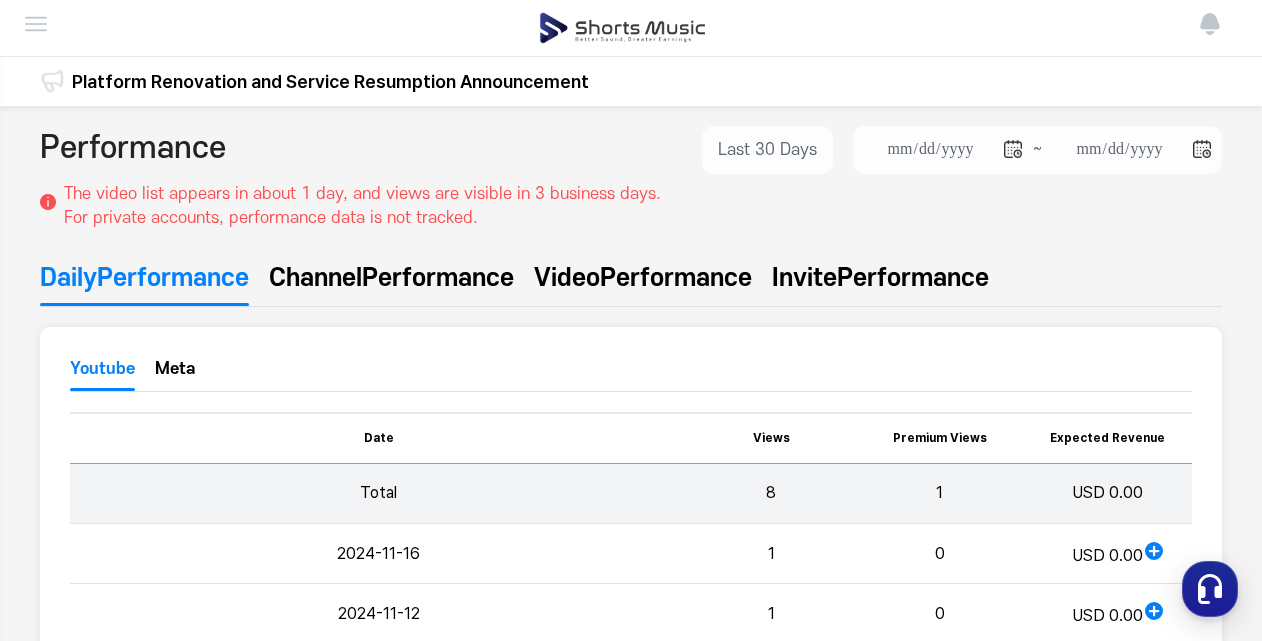 scroll, scrollTop: 0, scrollLeft: 0, axis: both 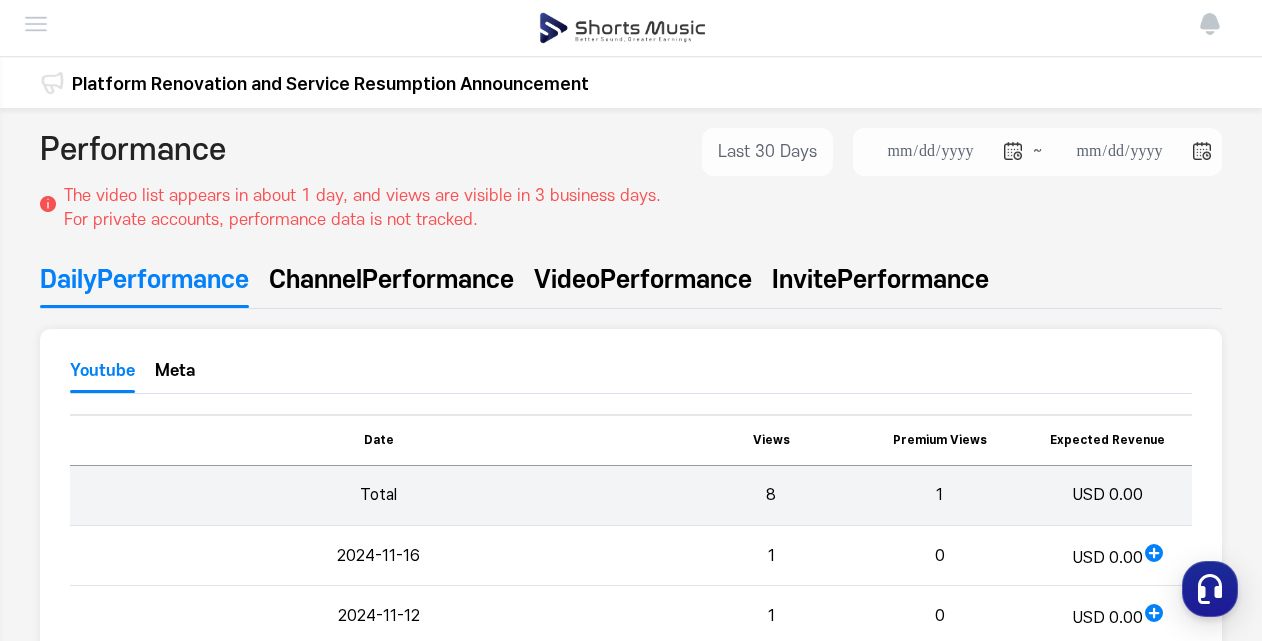 click at bounding box center (36, 24) 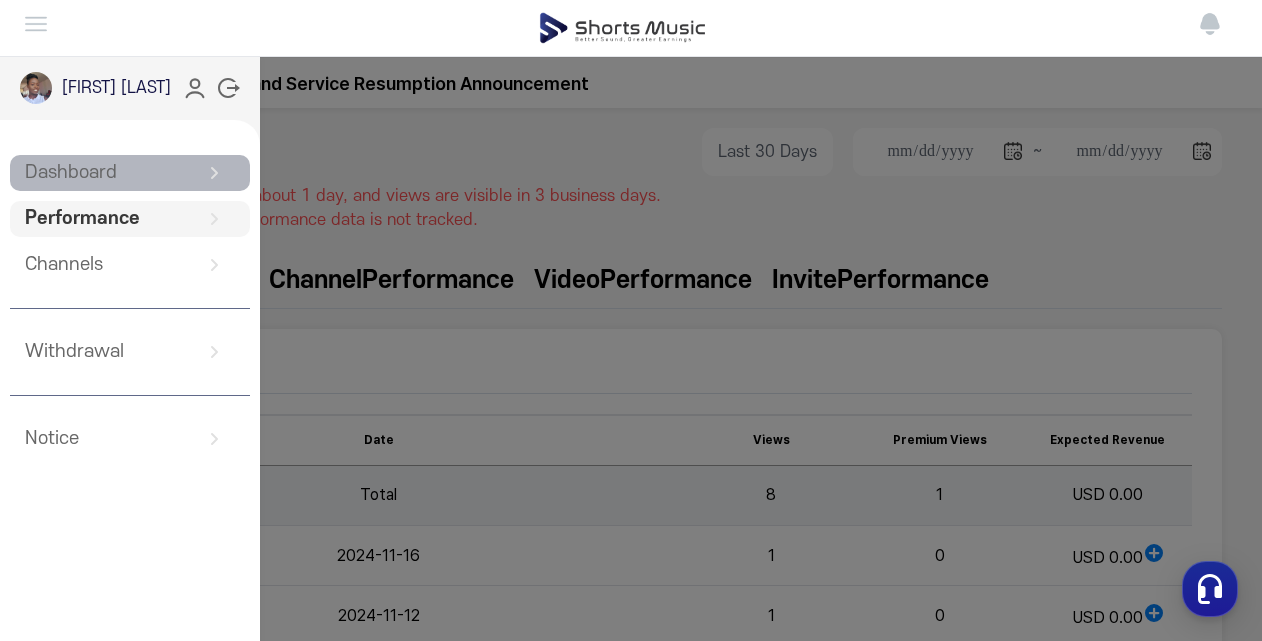 click on "Dashboard" at bounding box center [130, 173] 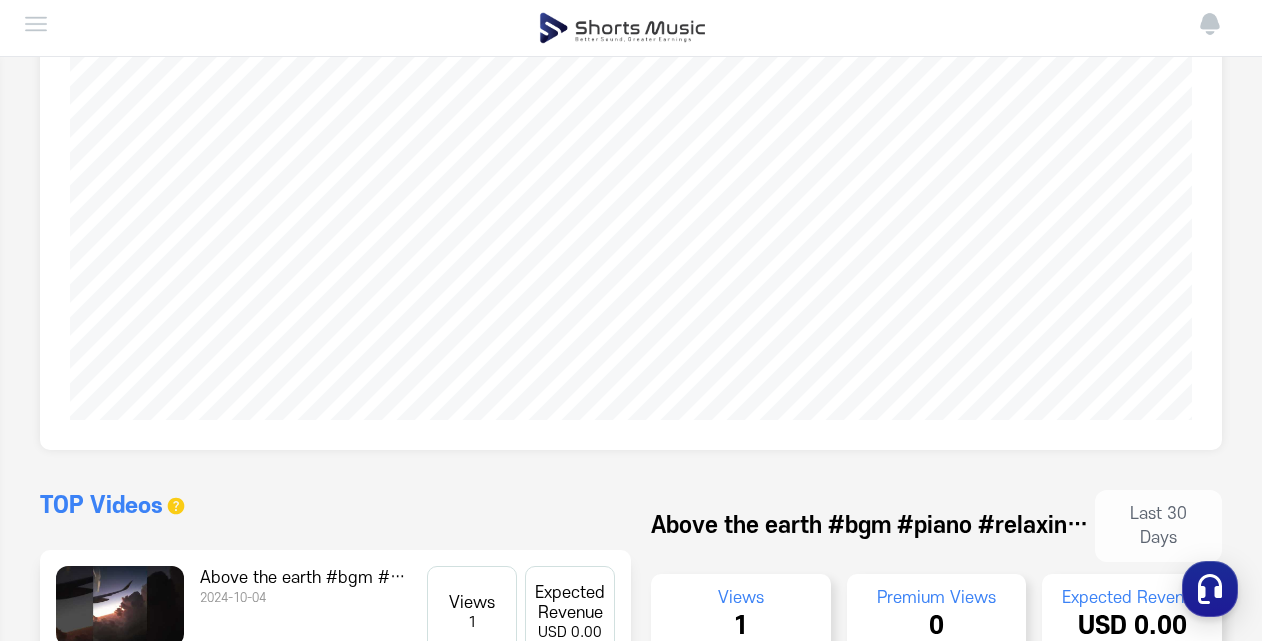 scroll, scrollTop: 424, scrollLeft: 0, axis: vertical 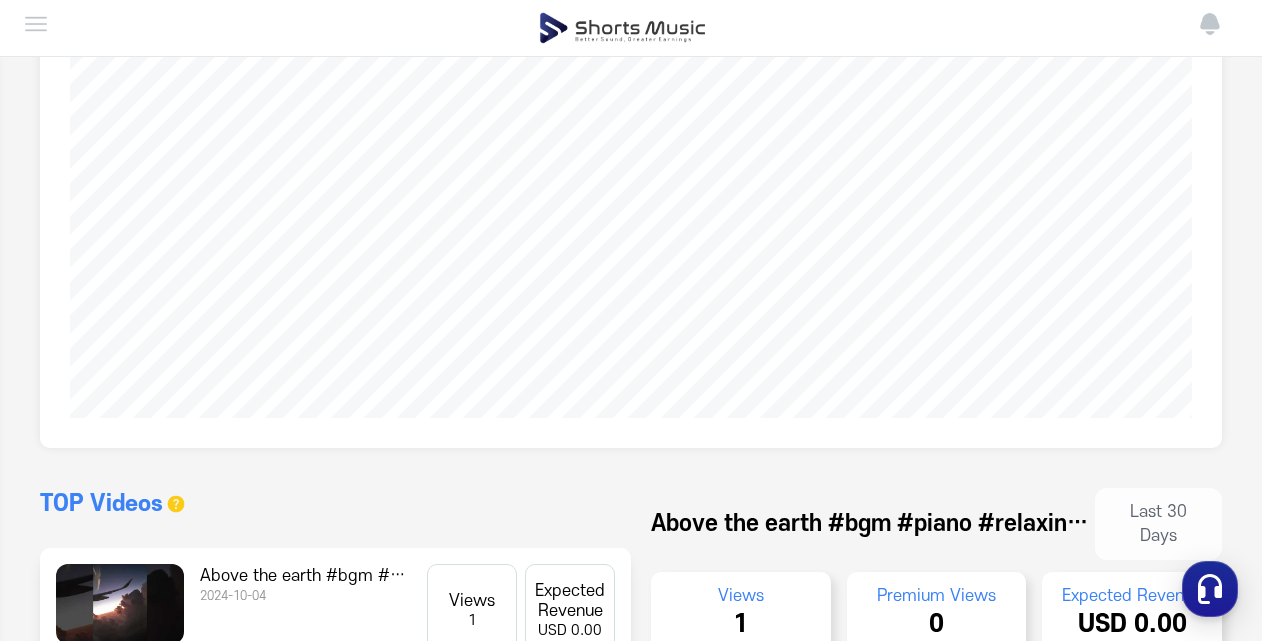 click at bounding box center [36, 24] 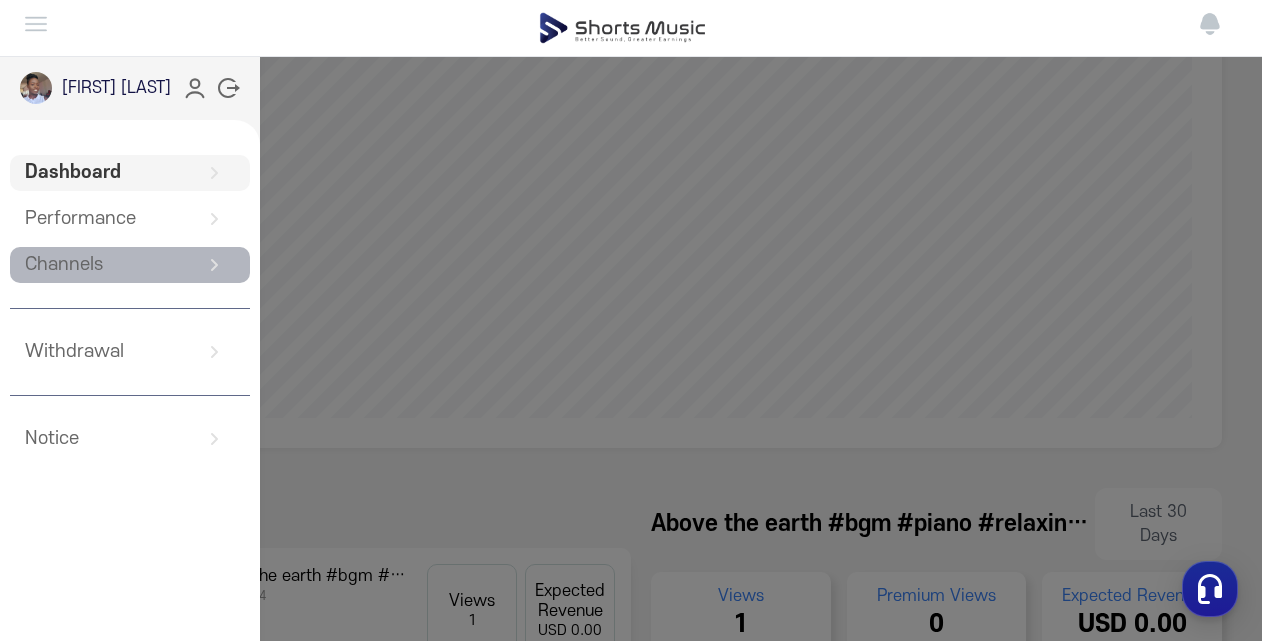 click on "Channels" at bounding box center (130, 265) 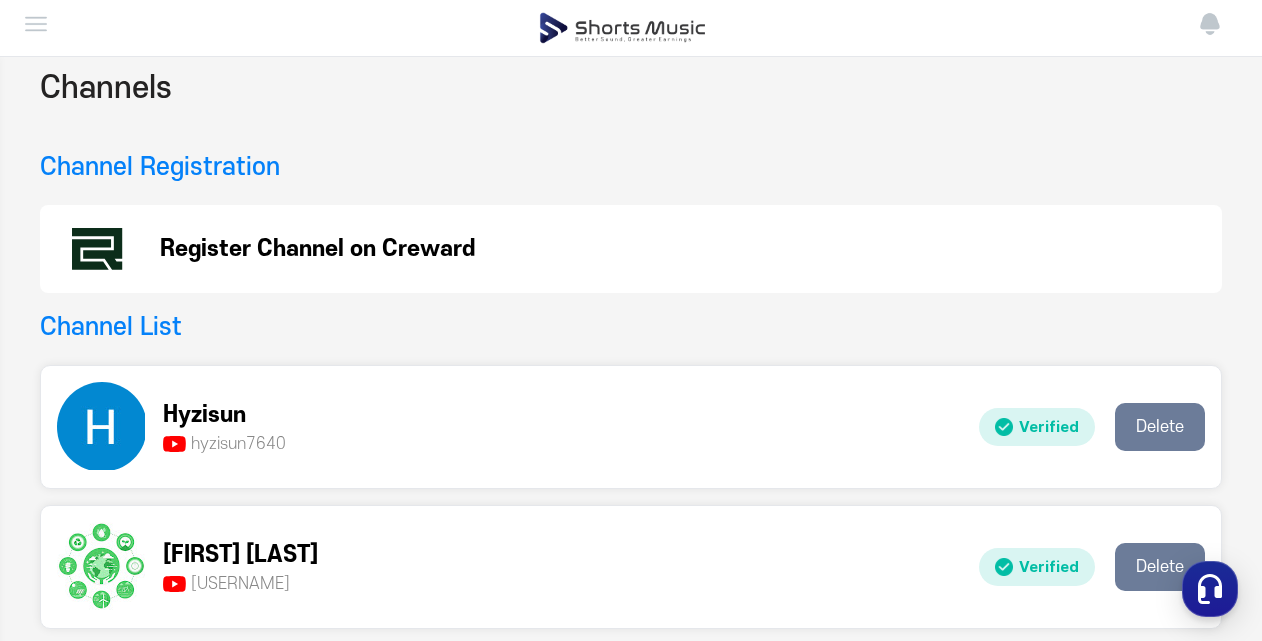 scroll, scrollTop: 44, scrollLeft: 0, axis: vertical 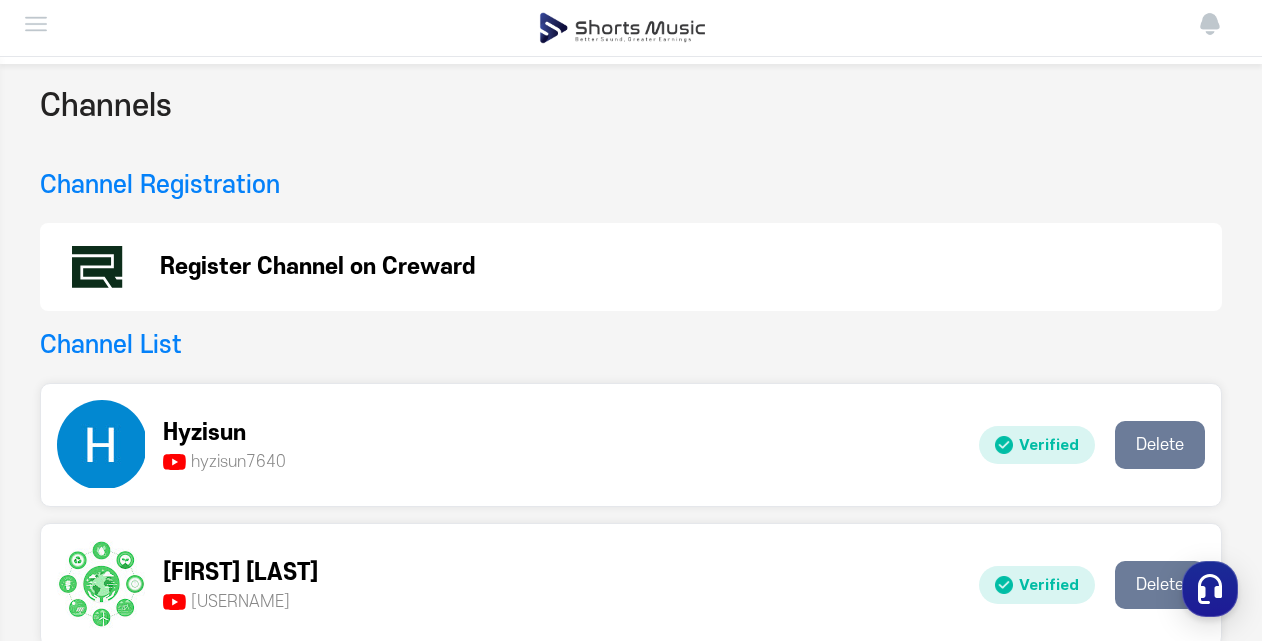 click on "Register Channel on Creward" at bounding box center [317, 267] 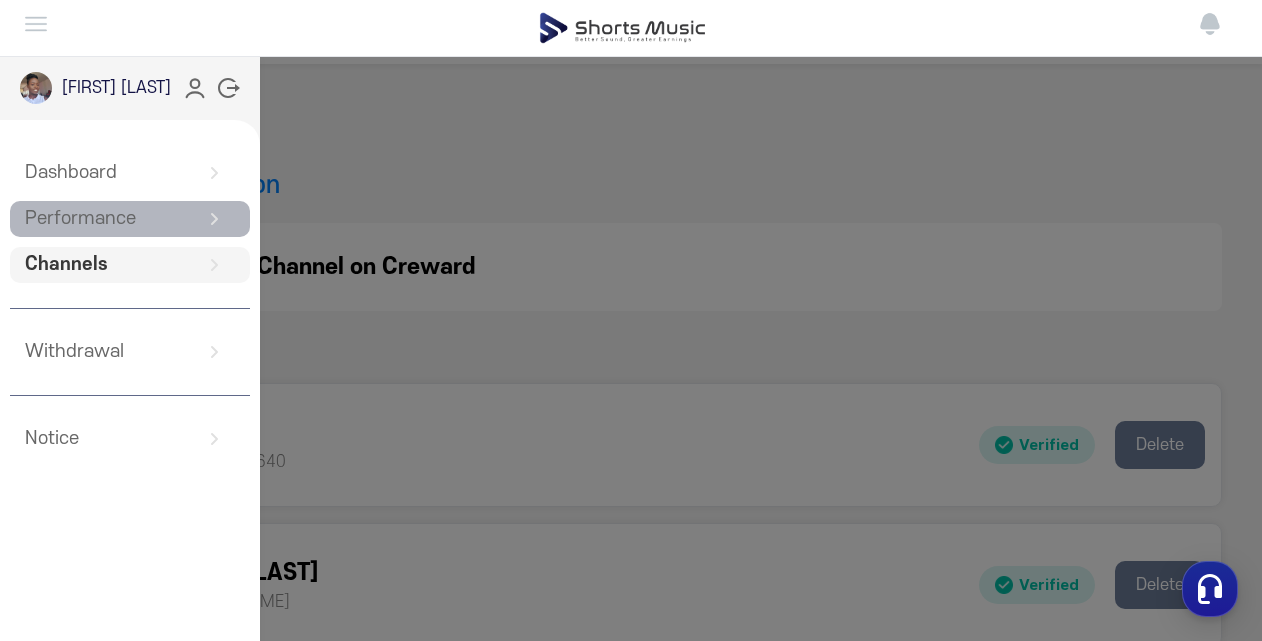 click on "Performance" at bounding box center [130, 219] 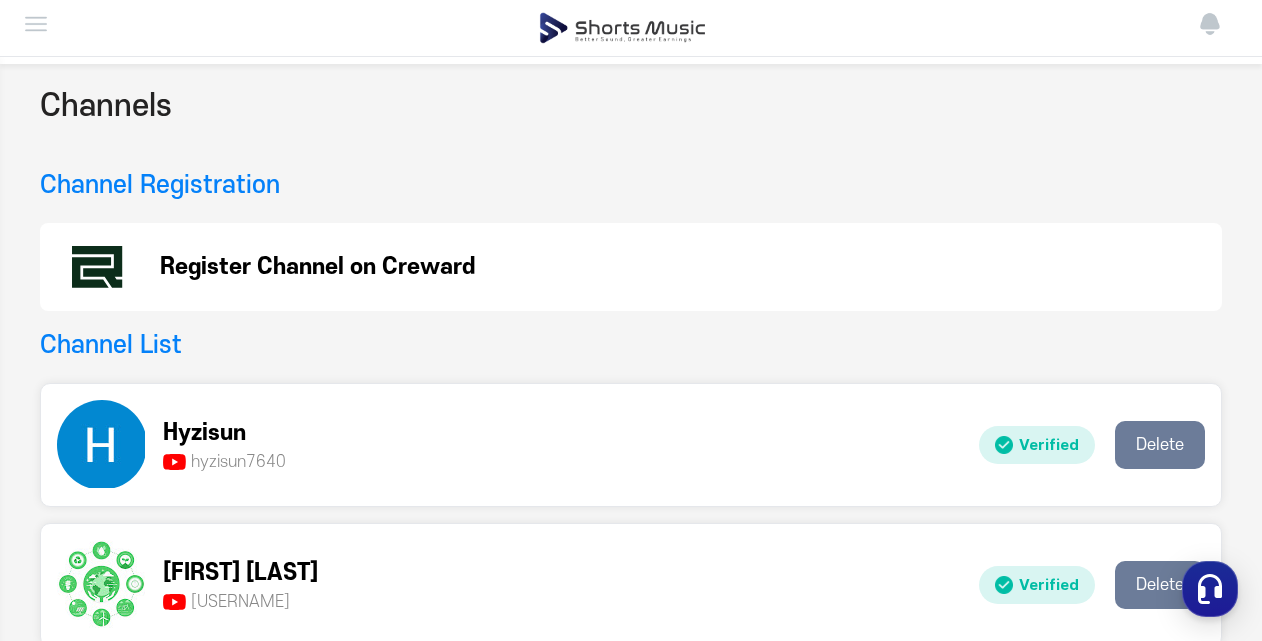 scroll, scrollTop: 0, scrollLeft: 0, axis: both 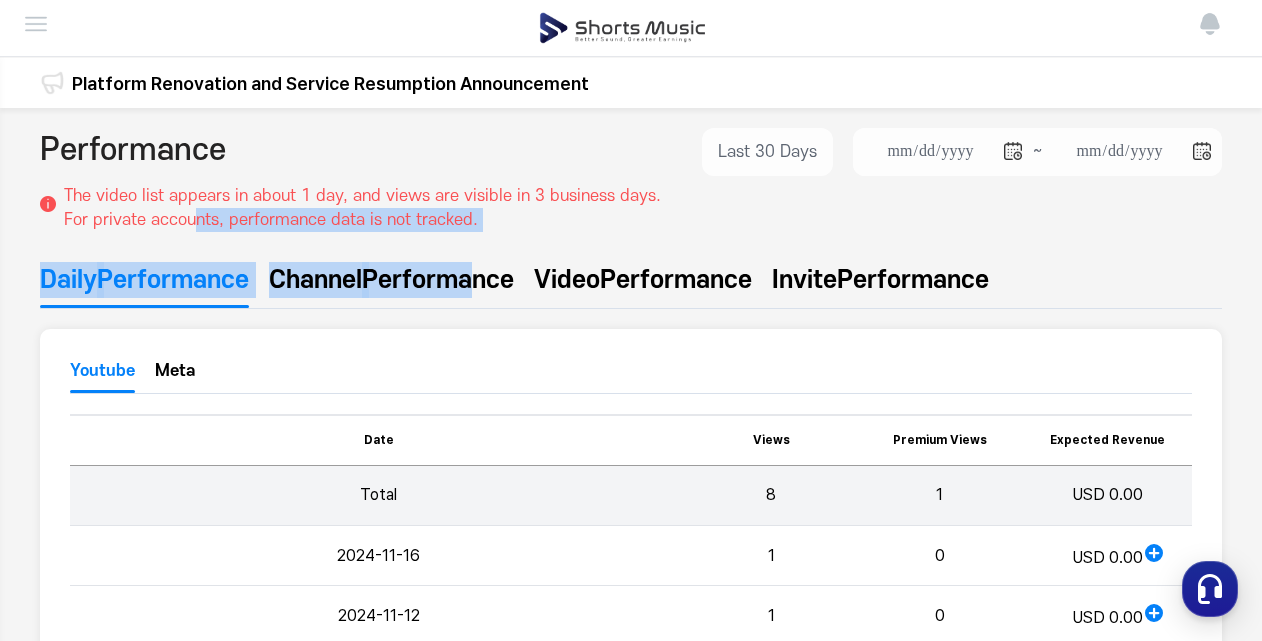 drag, startPoint x: 194, startPoint y: 226, endPoint x: 474, endPoint y: 280, distance: 285.1596 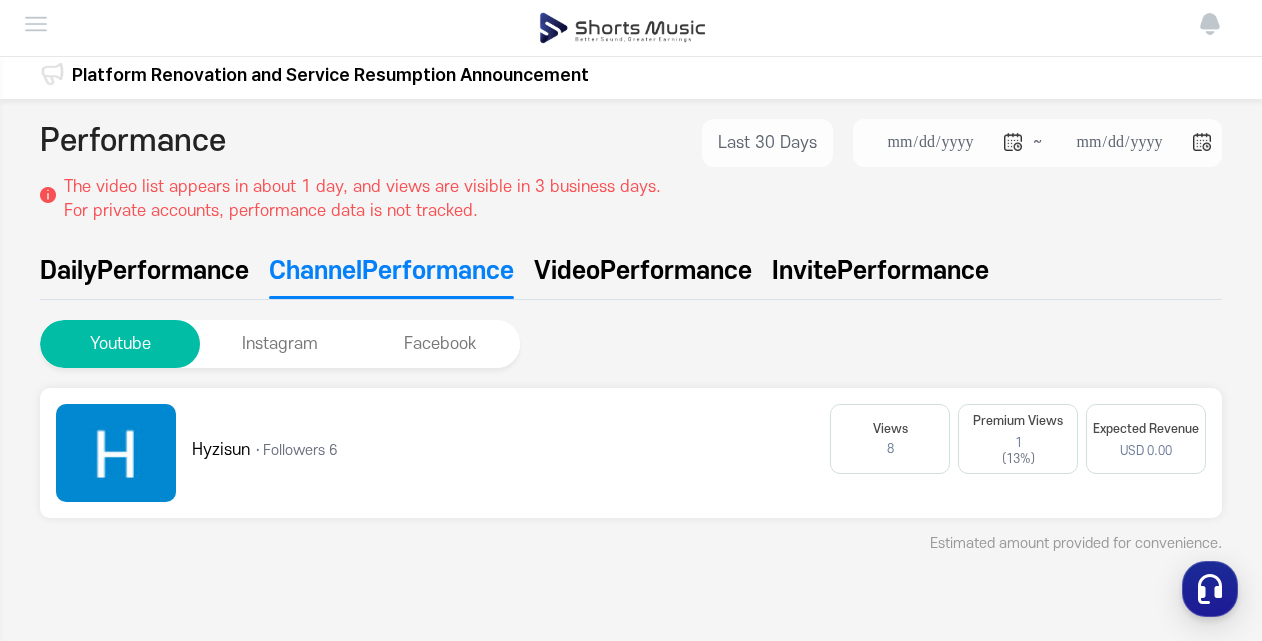 scroll, scrollTop: 0, scrollLeft: 0, axis: both 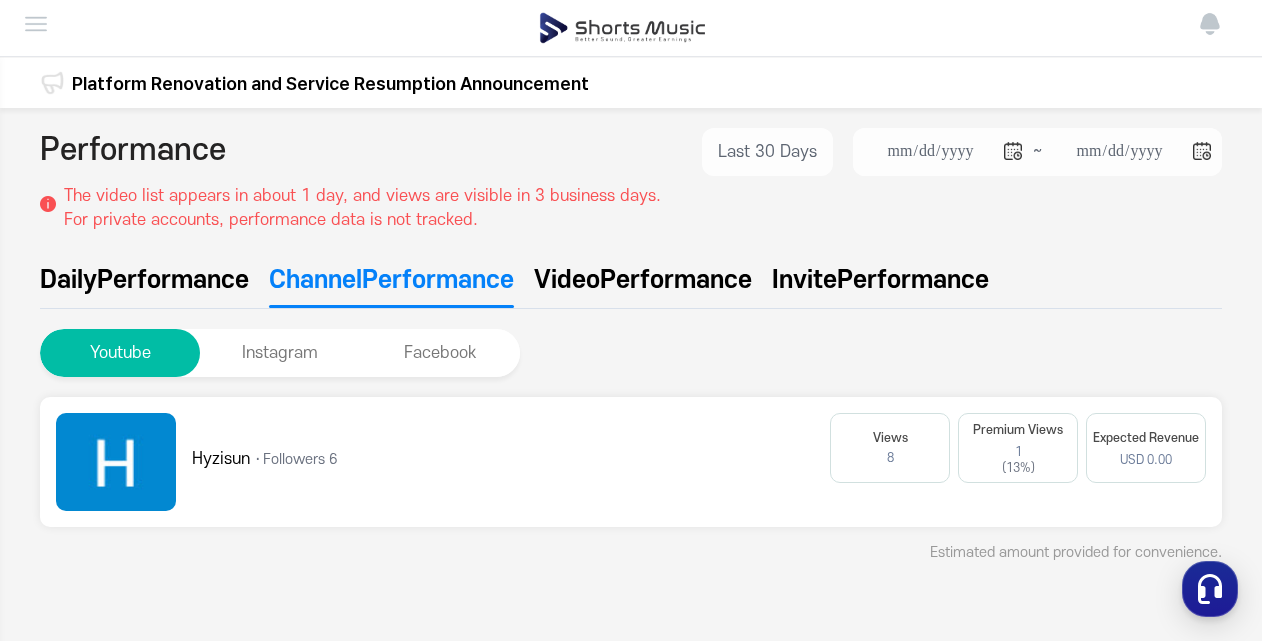 click on "Performance" at bounding box center [676, 280] 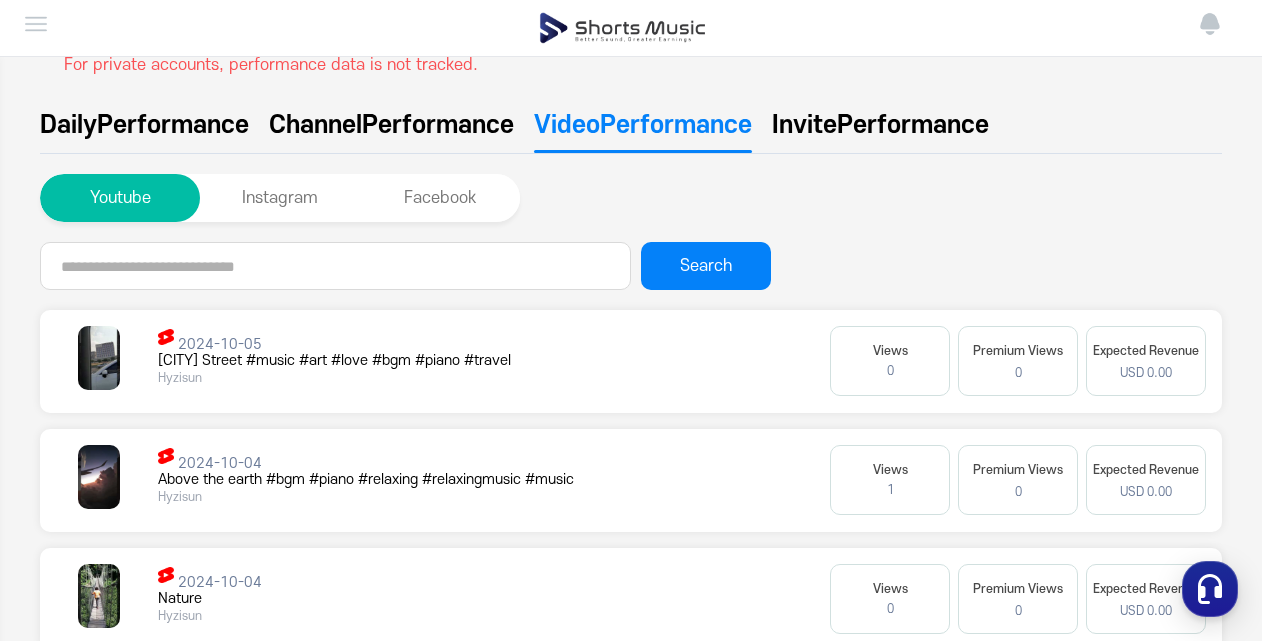 scroll, scrollTop: 218, scrollLeft: 0, axis: vertical 